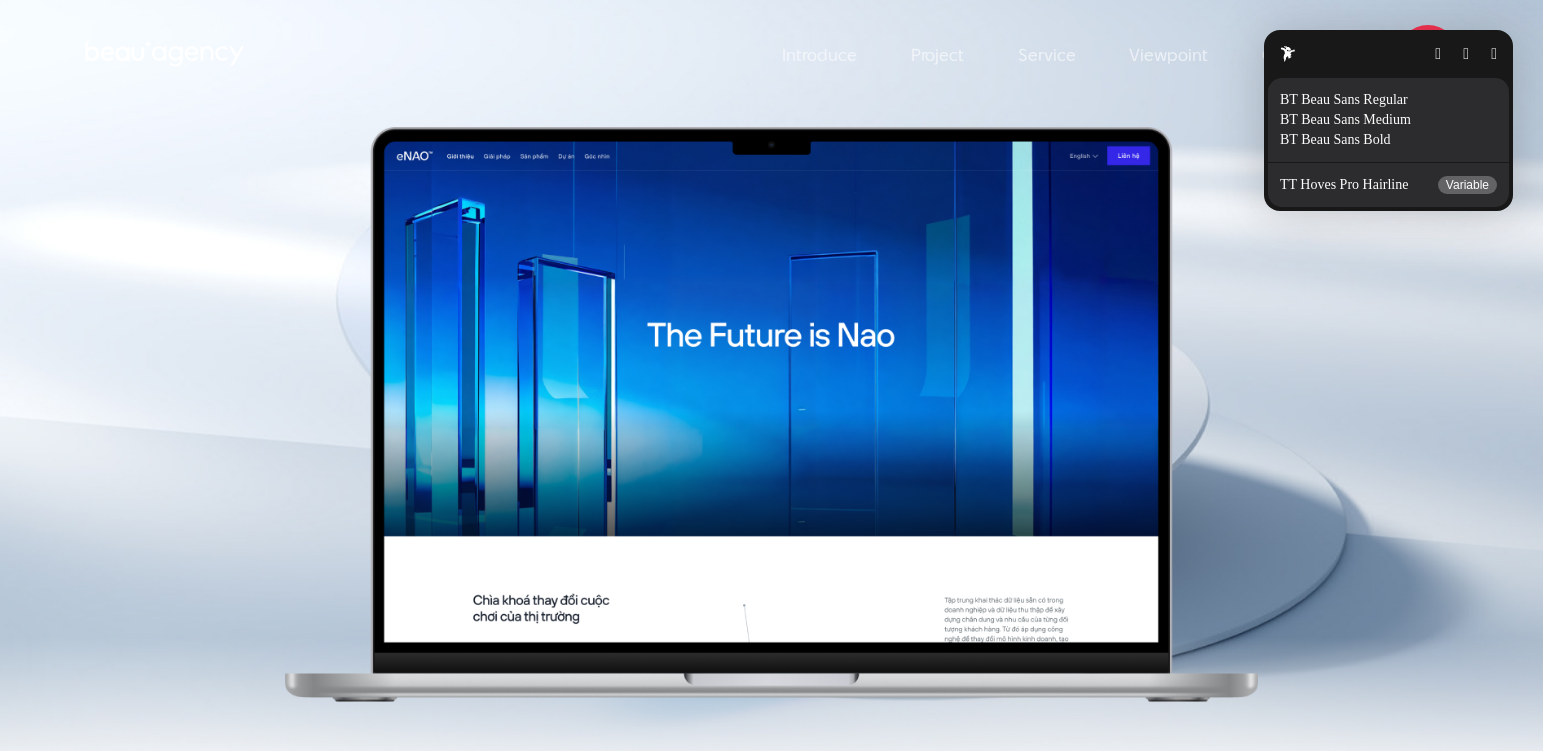 scroll, scrollTop: 0, scrollLeft: 0, axis: both 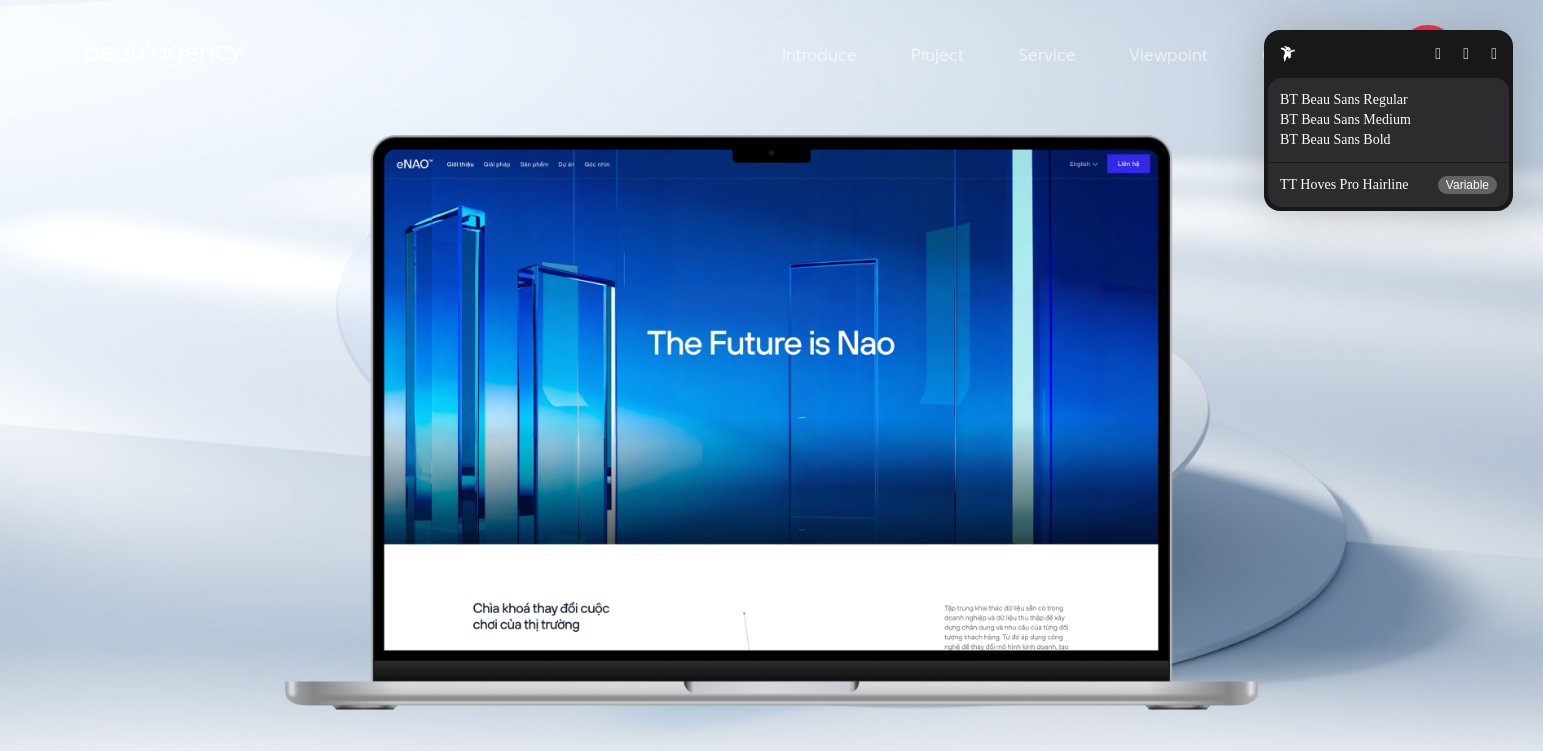 click on "Skip to content
Introduce
Project
Service
Viewpoint
Contact
Information" at bounding box center [771, 9049] 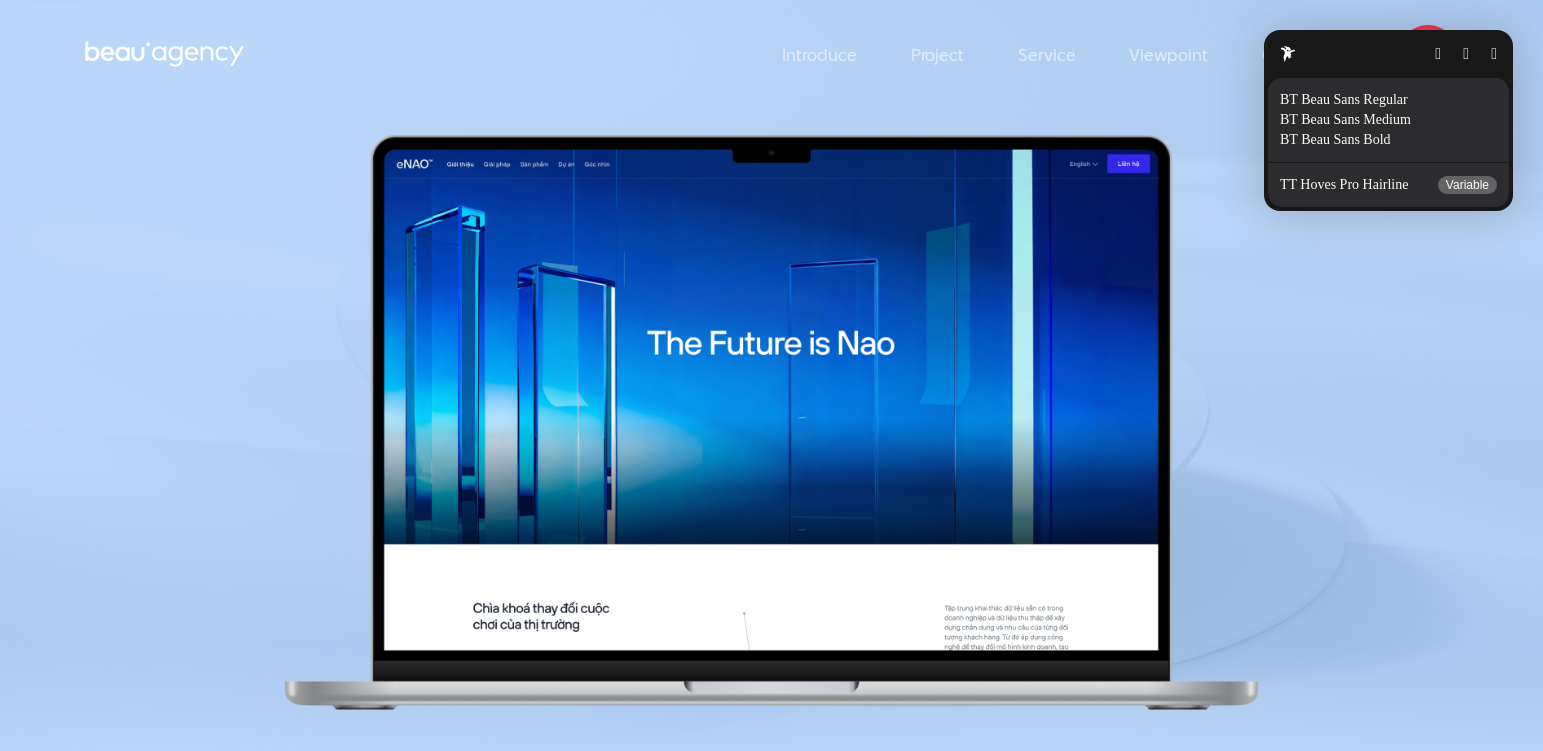 click on "Skip to content
Introduce
Project
Service
Viewpoint
Contact
Information" at bounding box center (771, 9049) 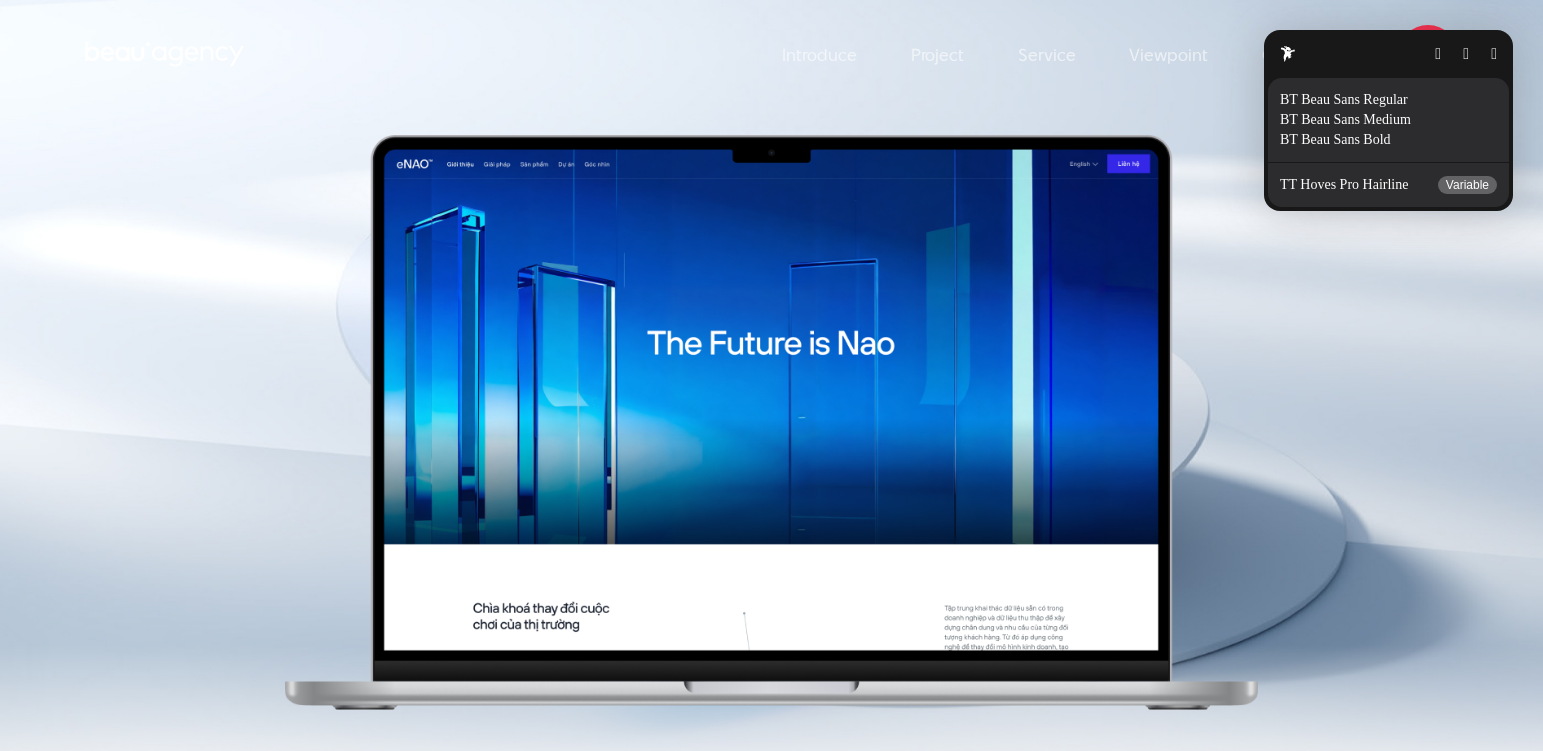 click on "Skip to content
Introduce
Project
Service
Viewpoint
Contact
Information" at bounding box center [771, 9049] 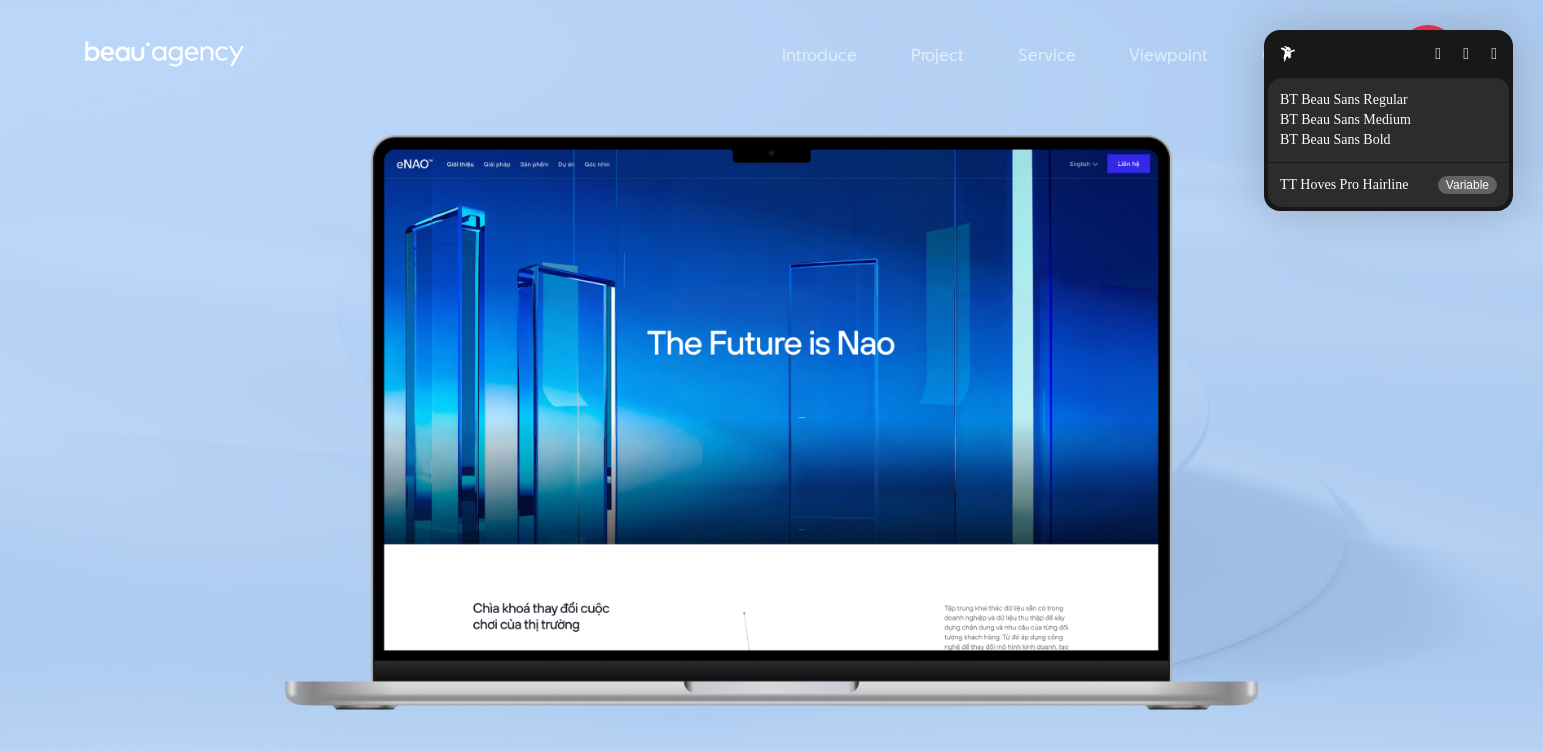 click on "Skip to content
Introduce
Project
Service
Viewpoint
Contact
Information" at bounding box center (771, 9049) 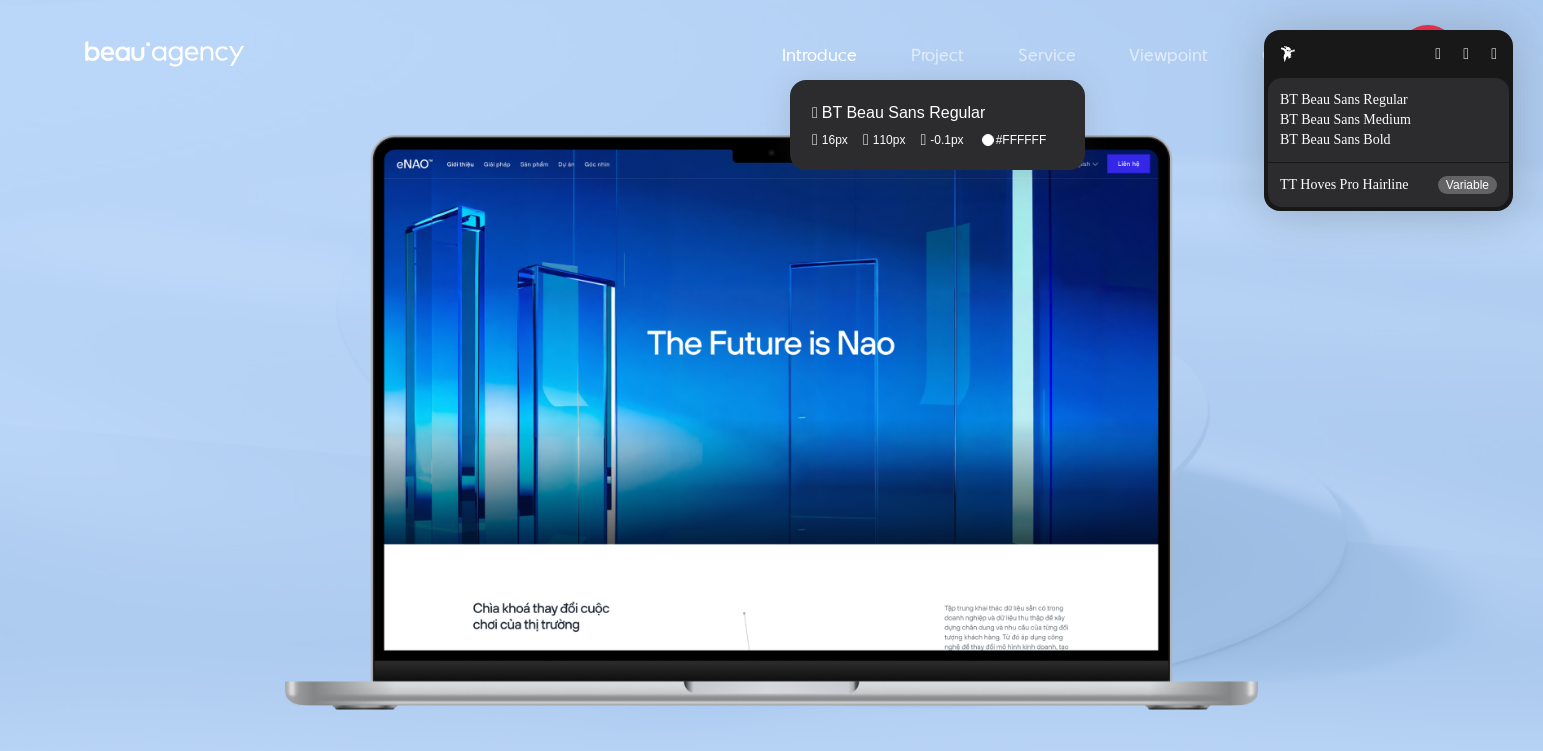click on "Introduce" at bounding box center [819, 55] 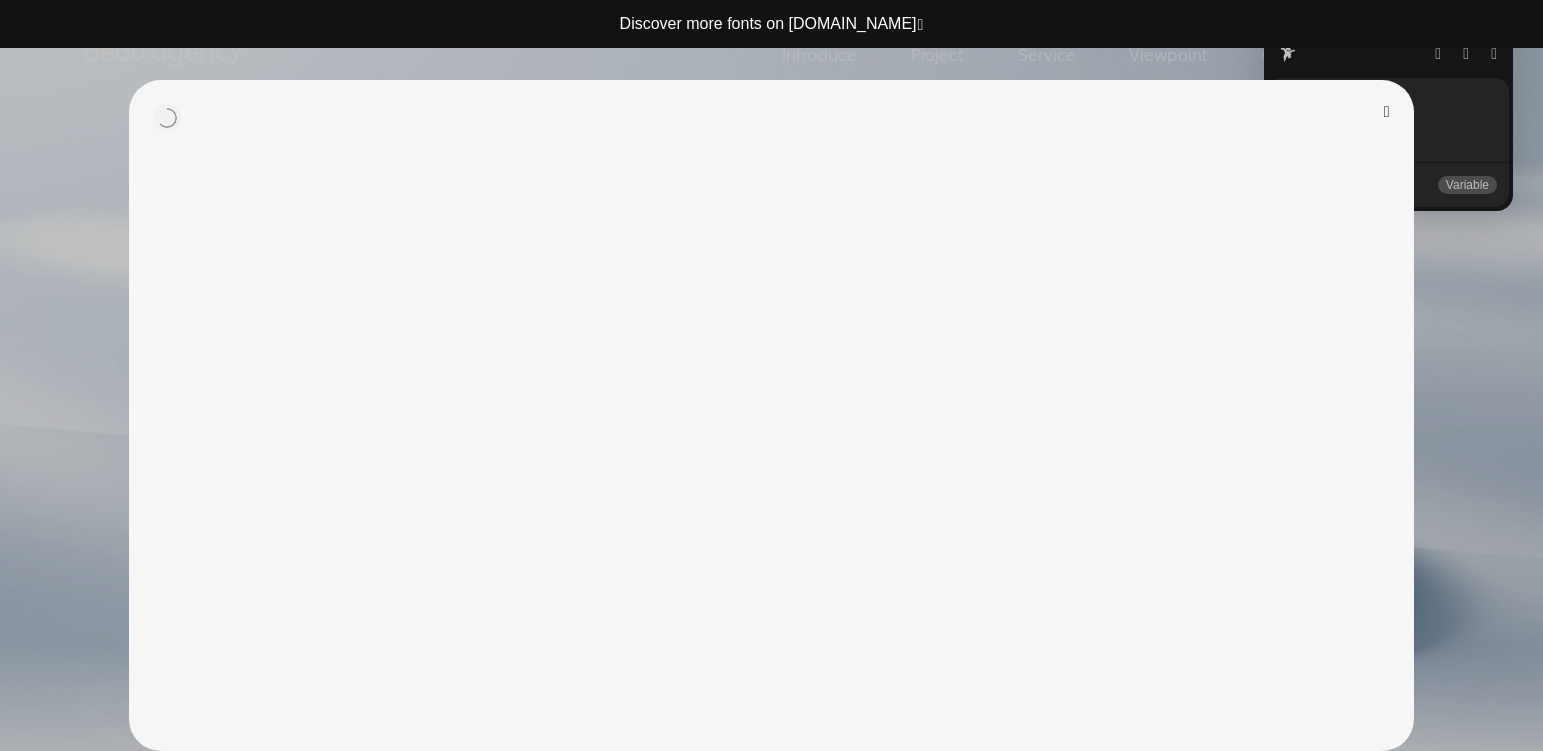 click at bounding box center (771, 375) 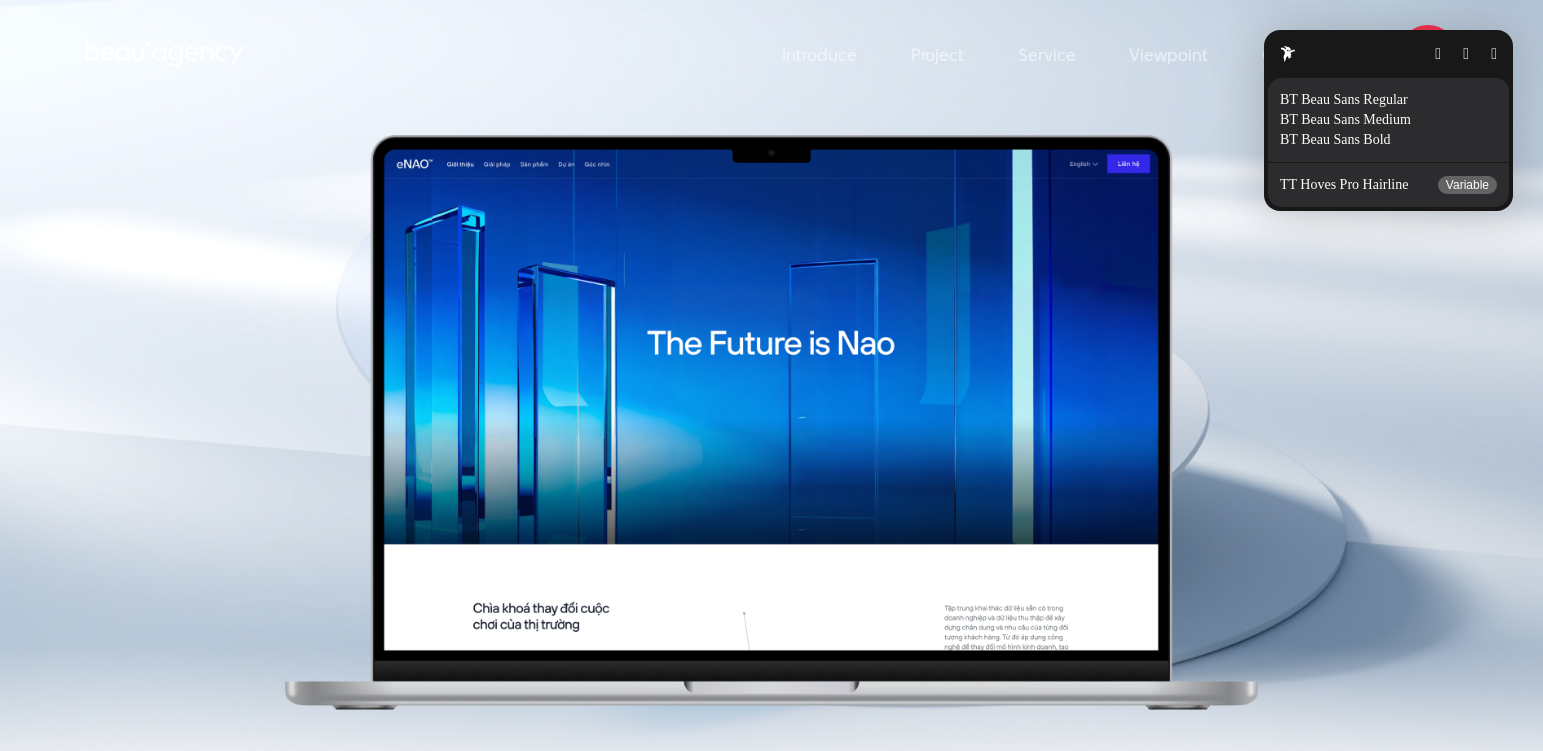 click at bounding box center [1494, 54] 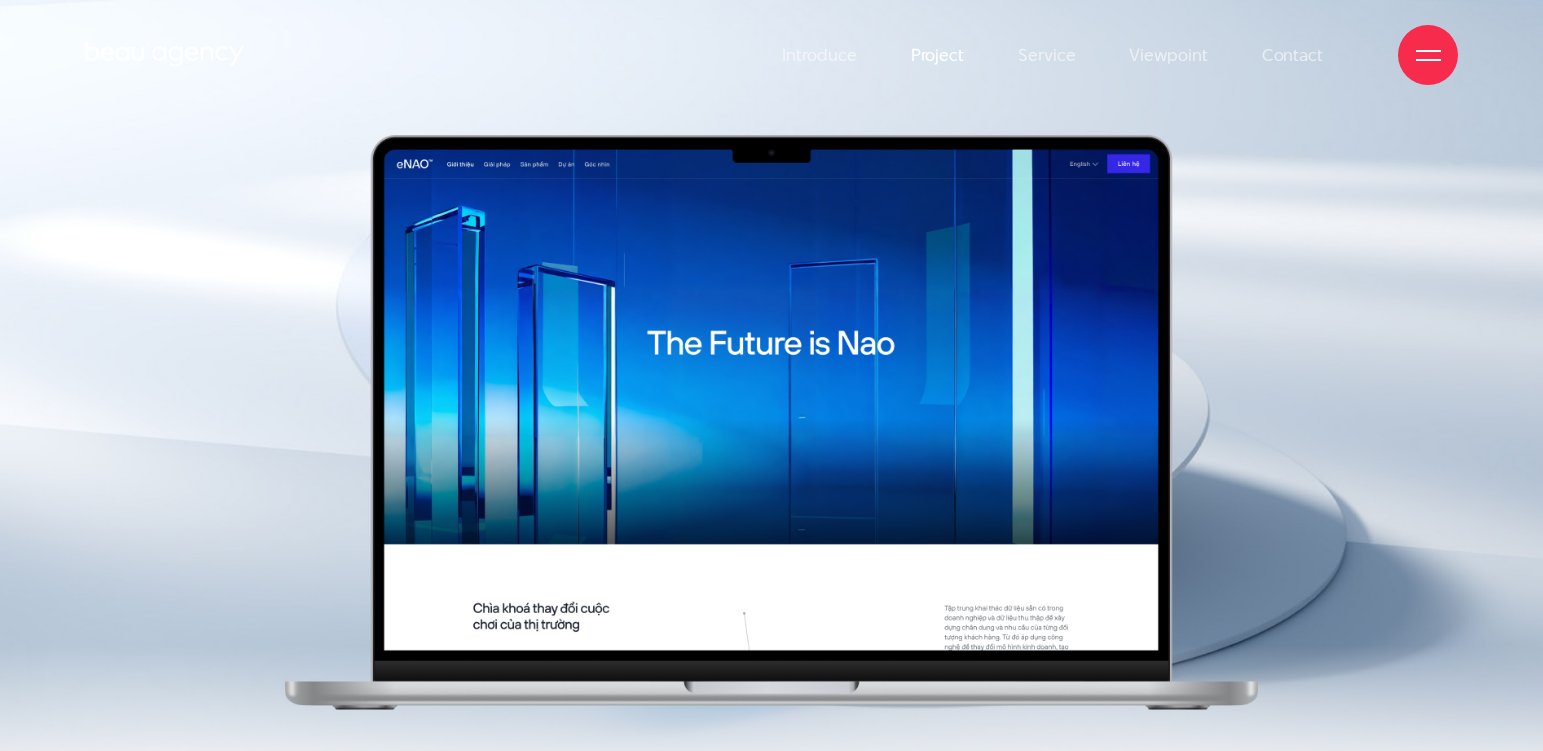 click on "Project" at bounding box center (937, 55) 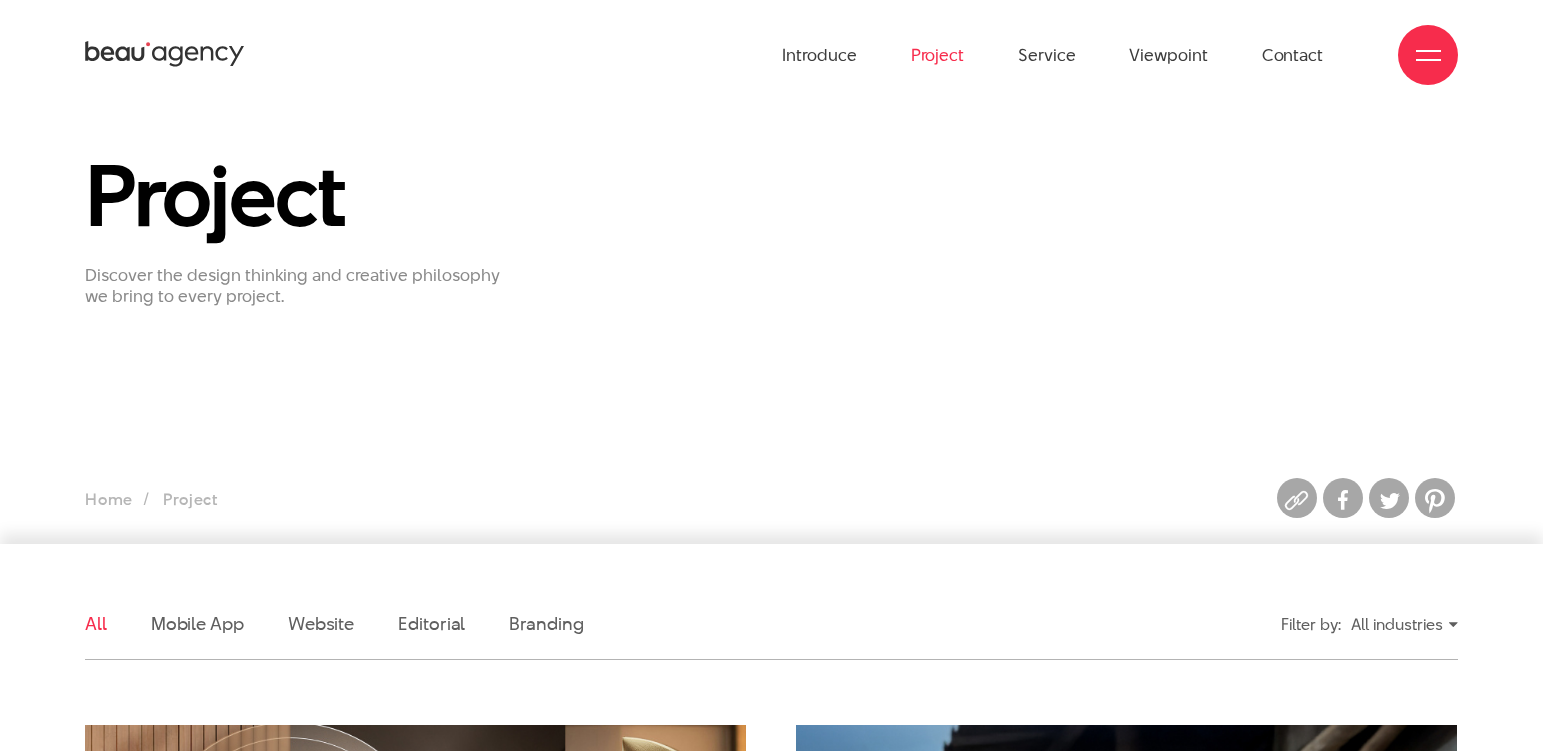 scroll, scrollTop: 22, scrollLeft: 0, axis: vertical 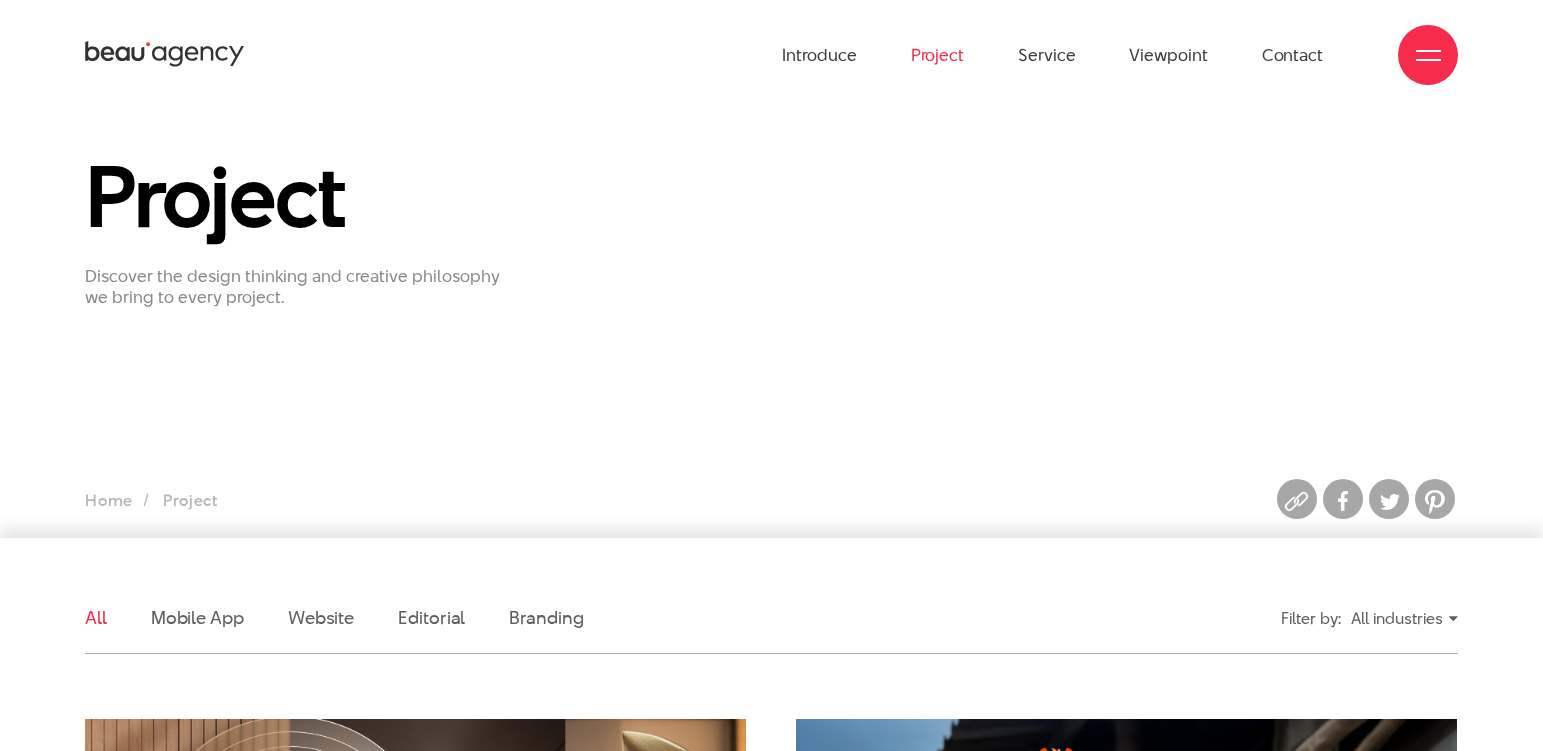 click on "Project" at bounding box center [215, 196] 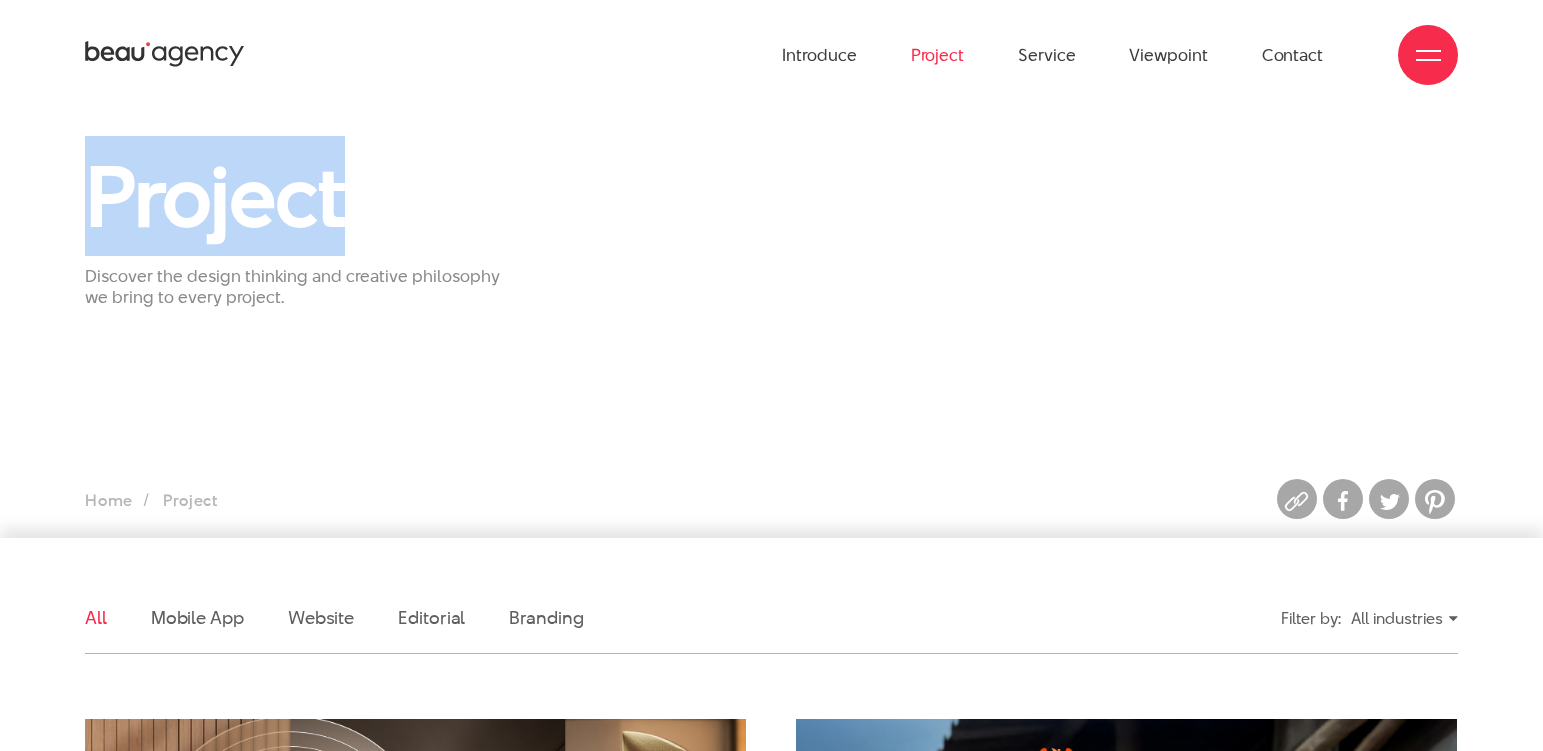 click on "Project" at bounding box center [215, 196] 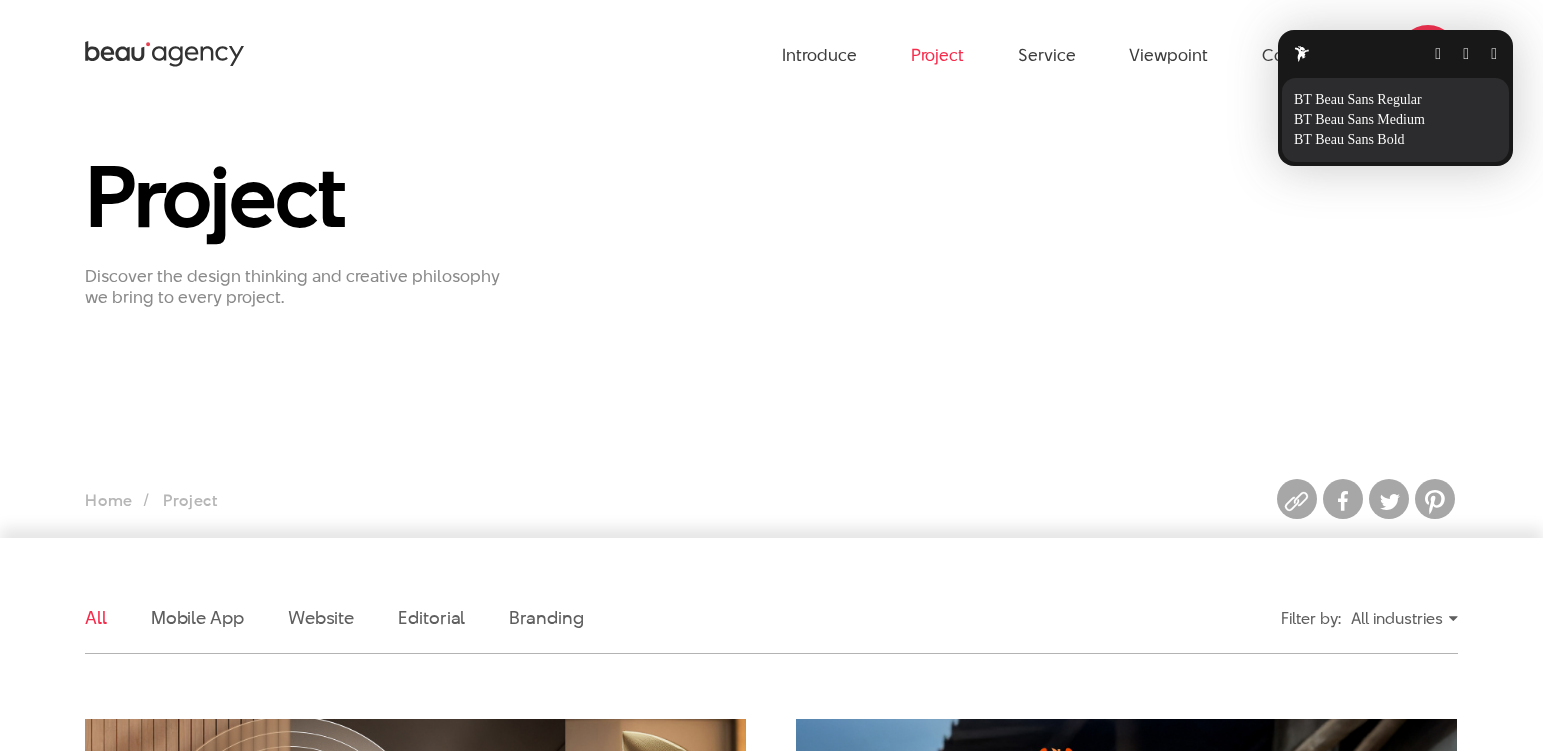 click at bounding box center [1494, 54] 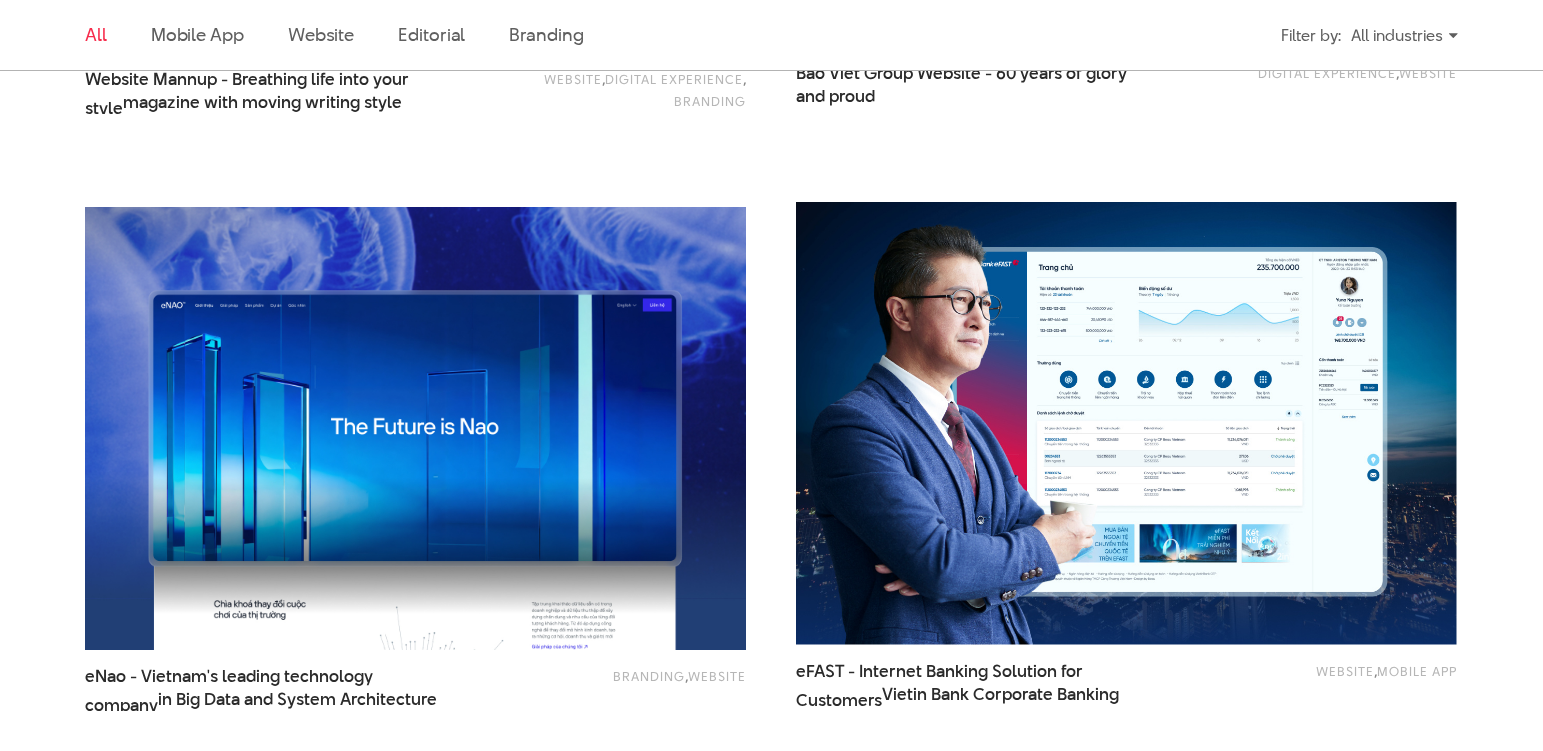 scroll, scrollTop: 4618, scrollLeft: 0, axis: vertical 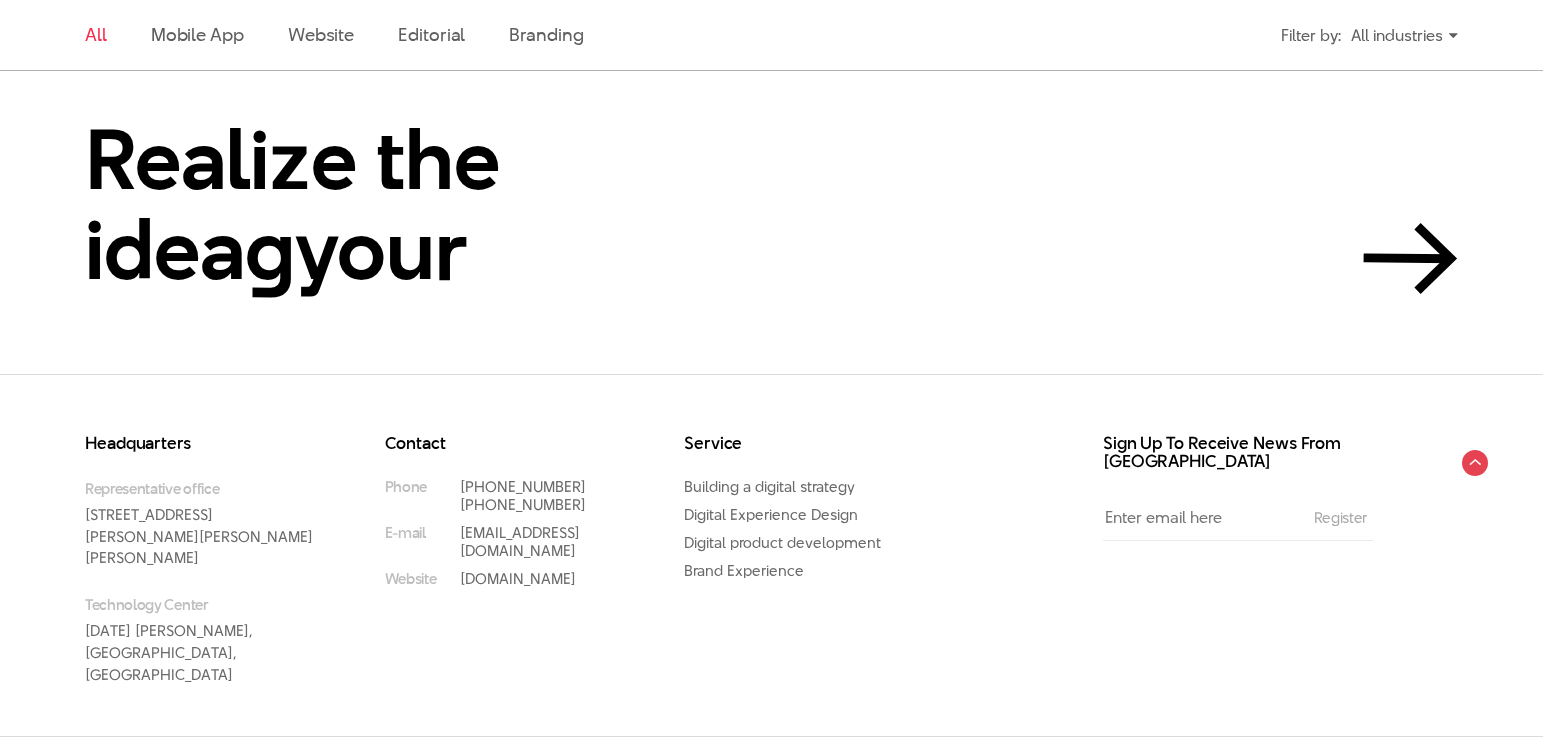 click on "Headquarters" at bounding box center (138, 443) 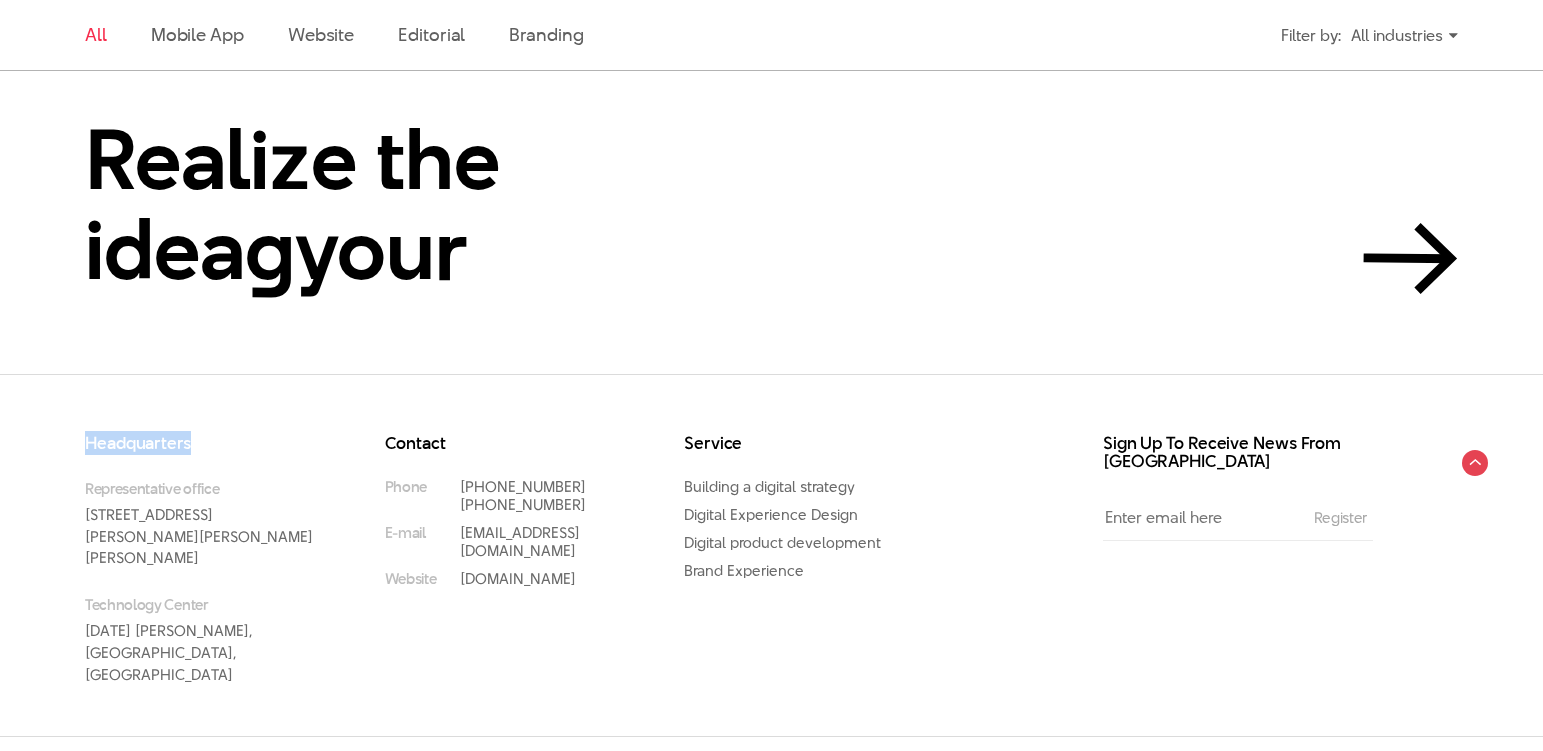 click on "Headquarters" at bounding box center (138, 443) 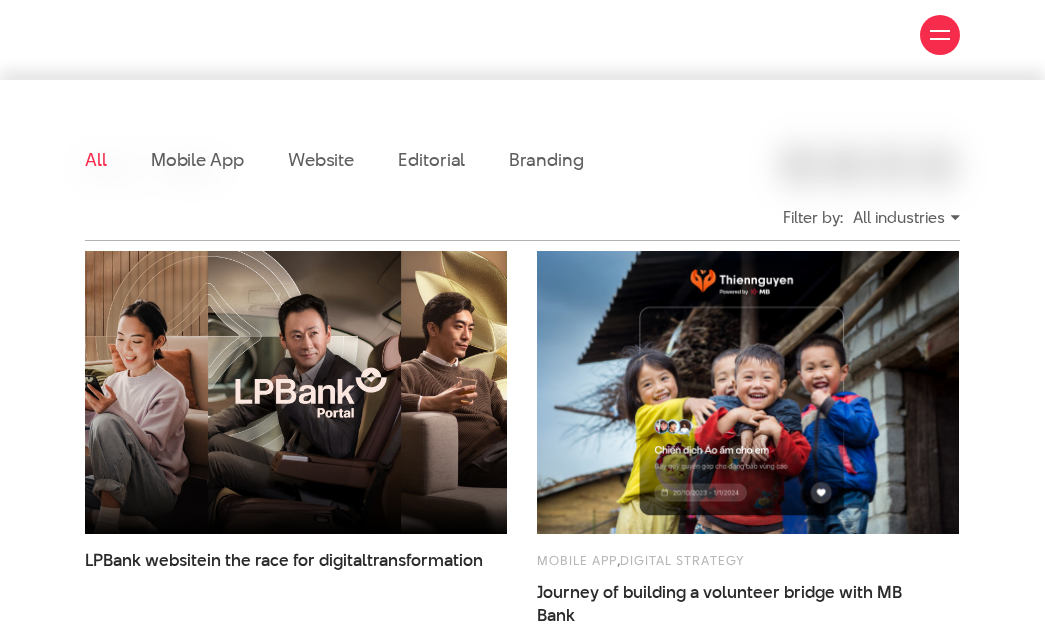 scroll, scrollTop: 396, scrollLeft: 0, axis: vertical 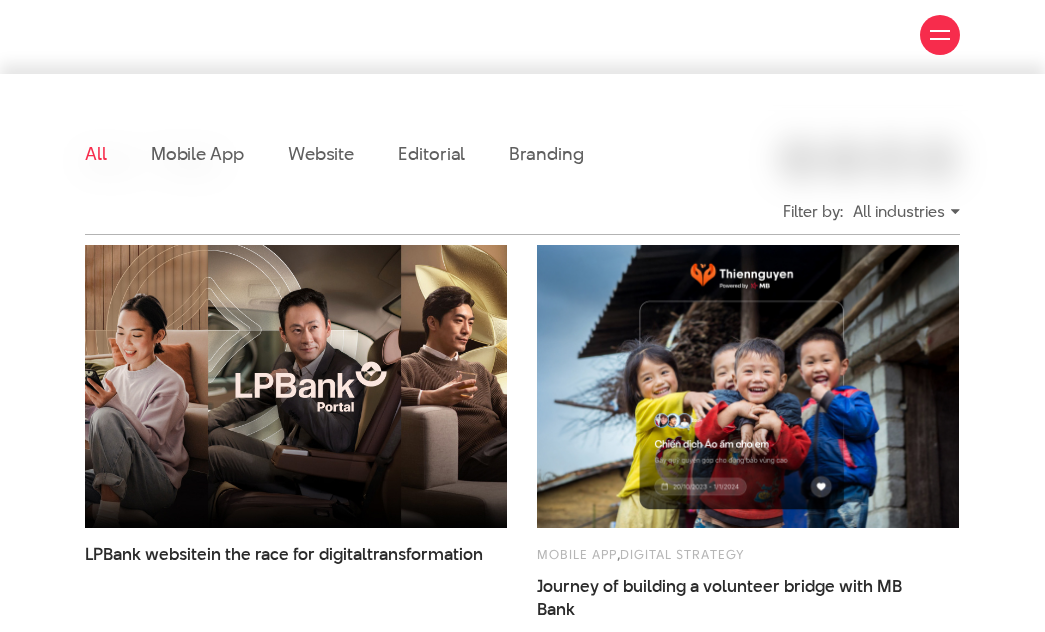 click at bounding box center (296, 386) 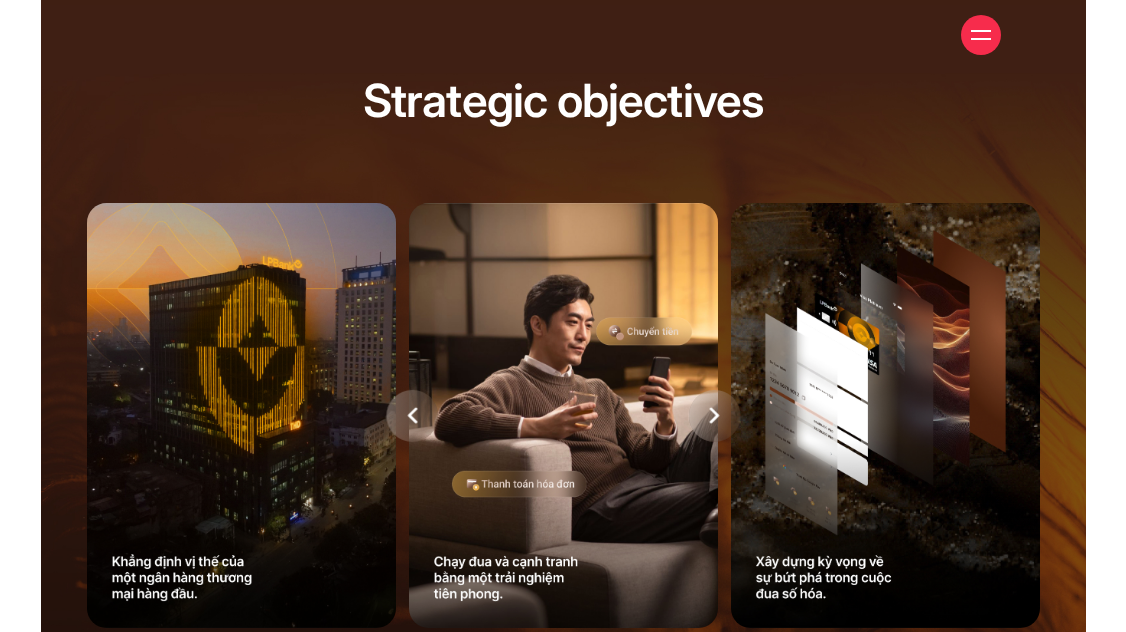 scroll, scrollTop: 1224, scrollLeft: 0, axis: vertical 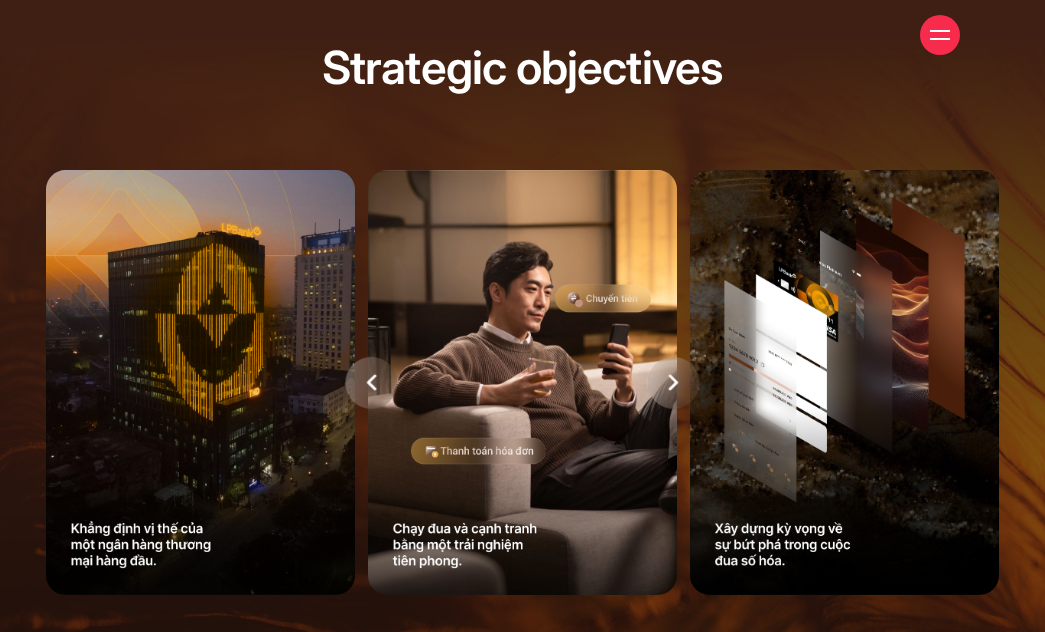 click at bounding box center (940, 39) 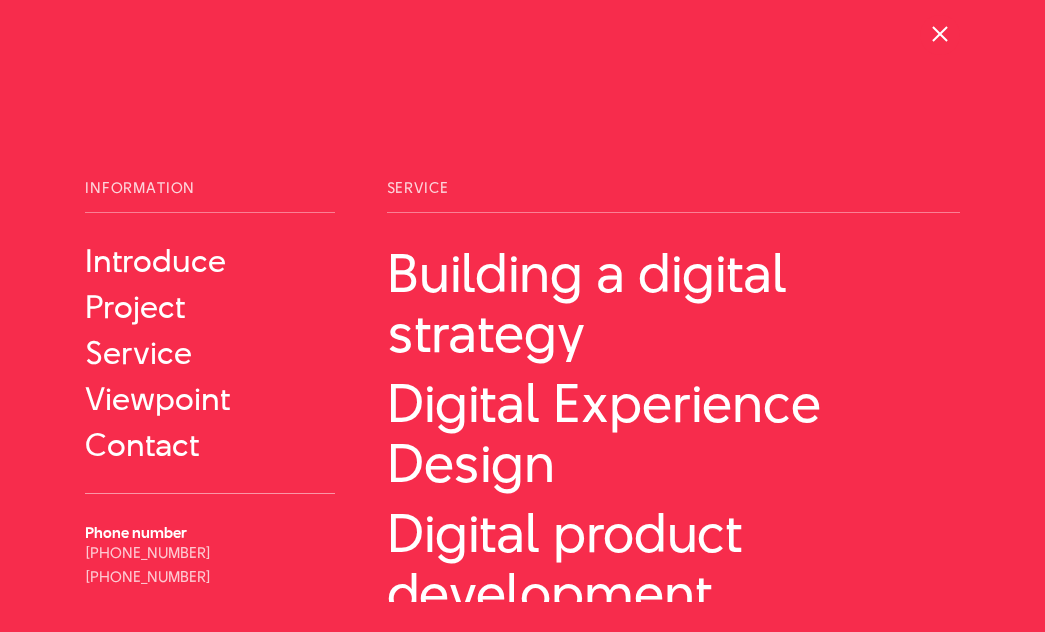 click at bounding box center [940, 35] 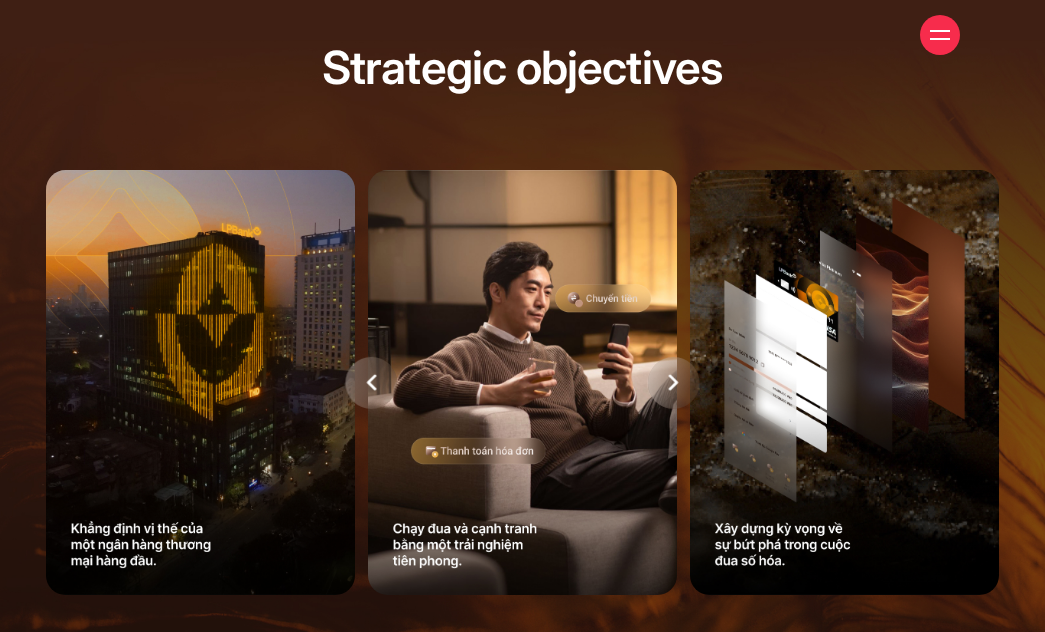 click at bounding box center (674, 383) 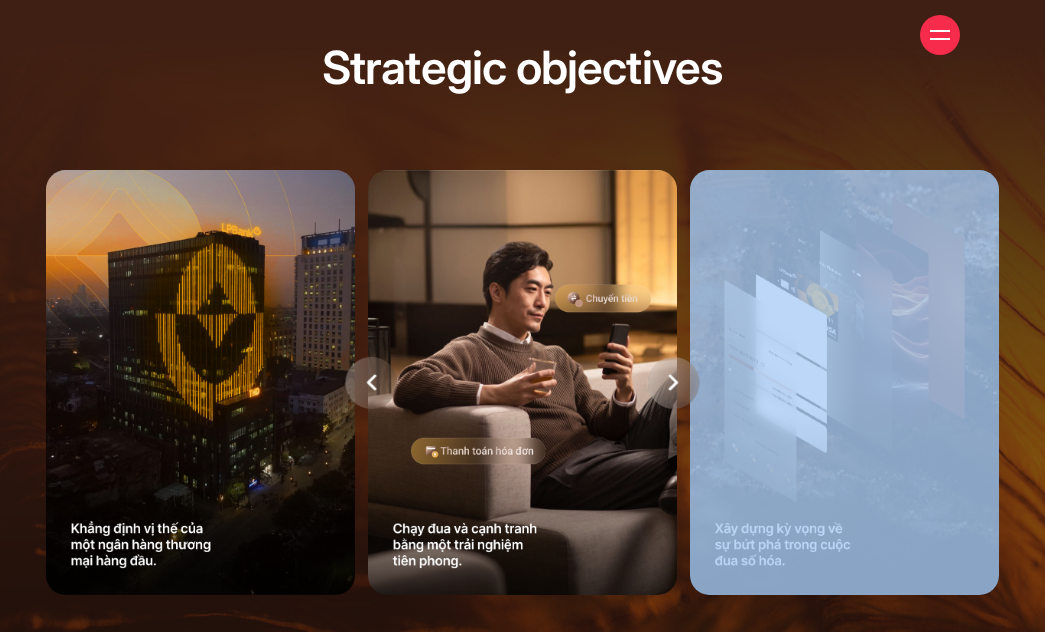 drag, startPoint x: 667, startPoint y: 379, endPoint x: 665, endPoint y: 237, distance: 142.01408 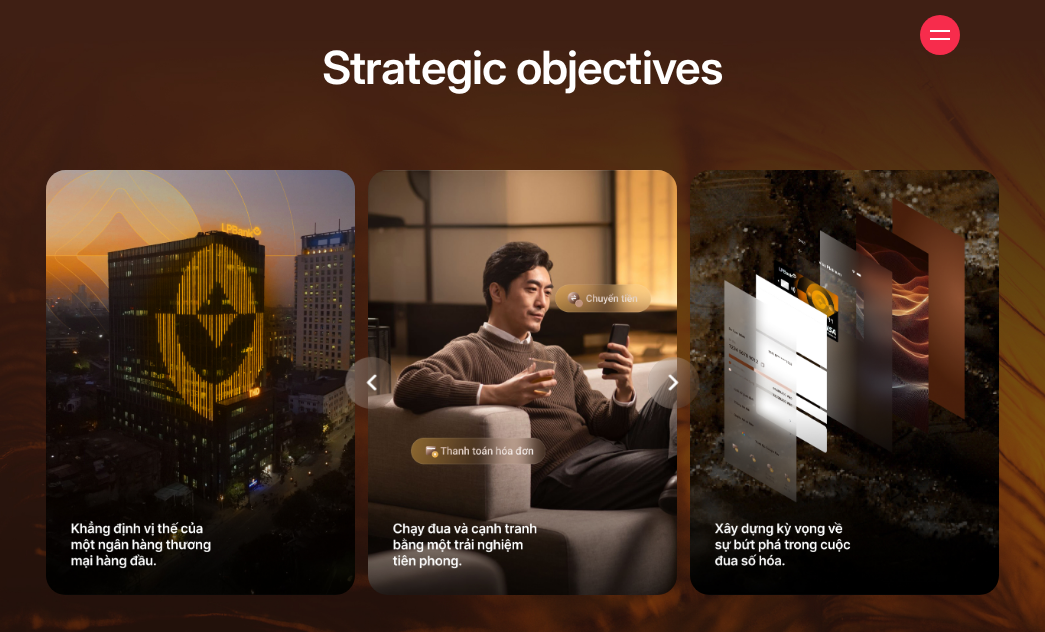 click on "Strategic objectives" at bounding box center (522, 319) 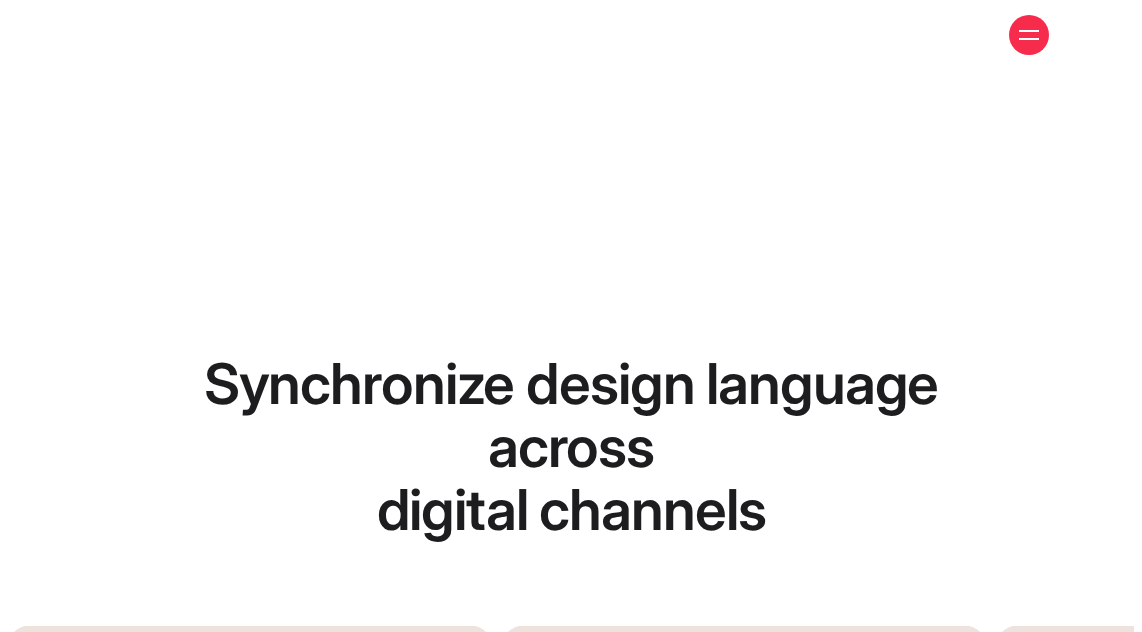 scroll, scrollTop: 111, scrollLeft: 0, axis: vertical 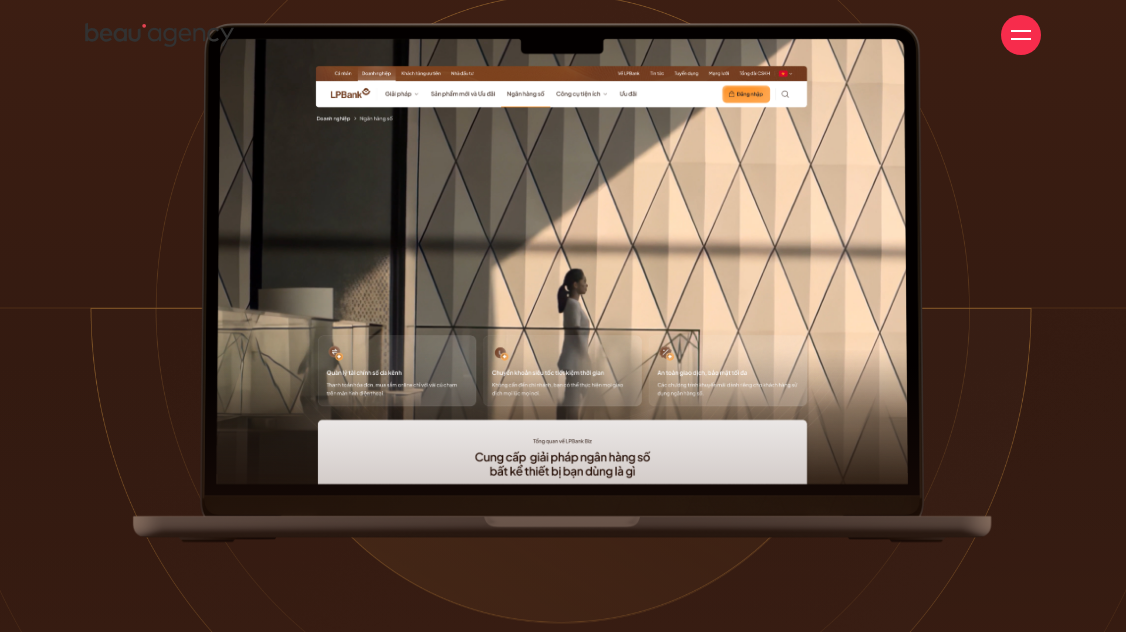 click at bounding box center (1021, 35) 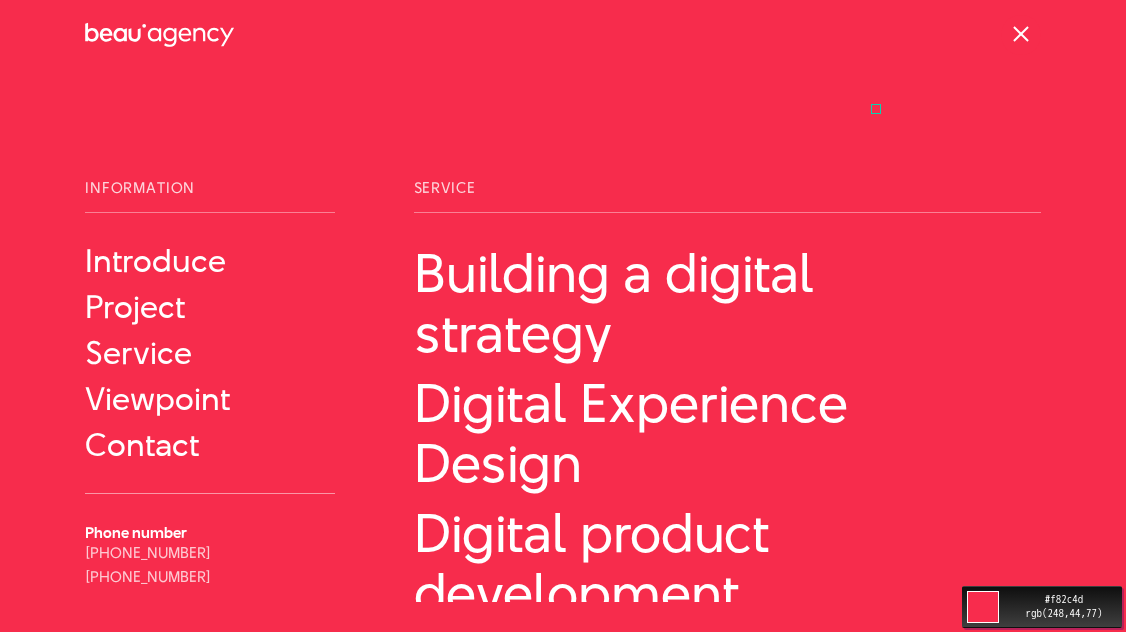 click on "Move your  🖱️  to pick a color #f82c4d rgb(248,44,77)" at bounding box center [563, 16262] 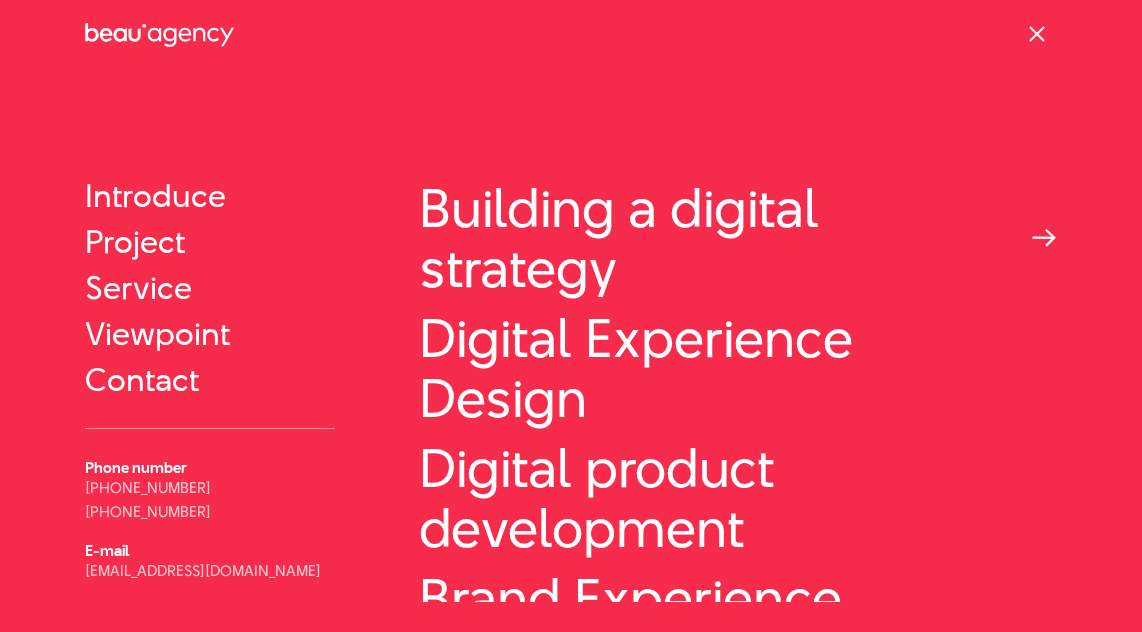scroll, scrollTop: 186, scrollLeft: 0, axis: vertical 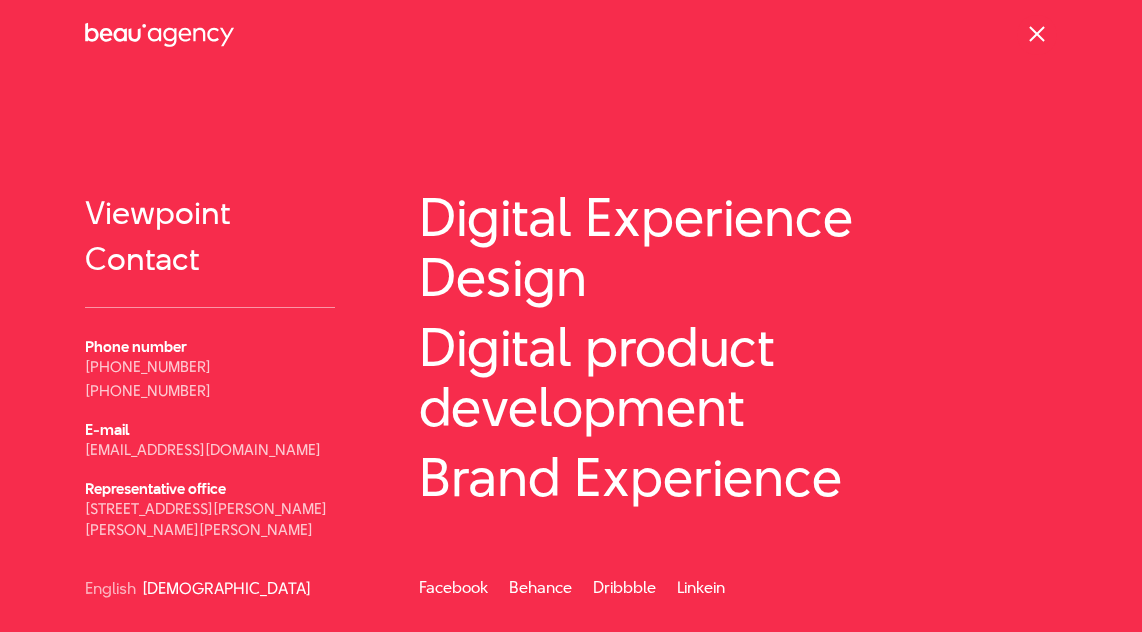 click at bounding box center [1037, 35] 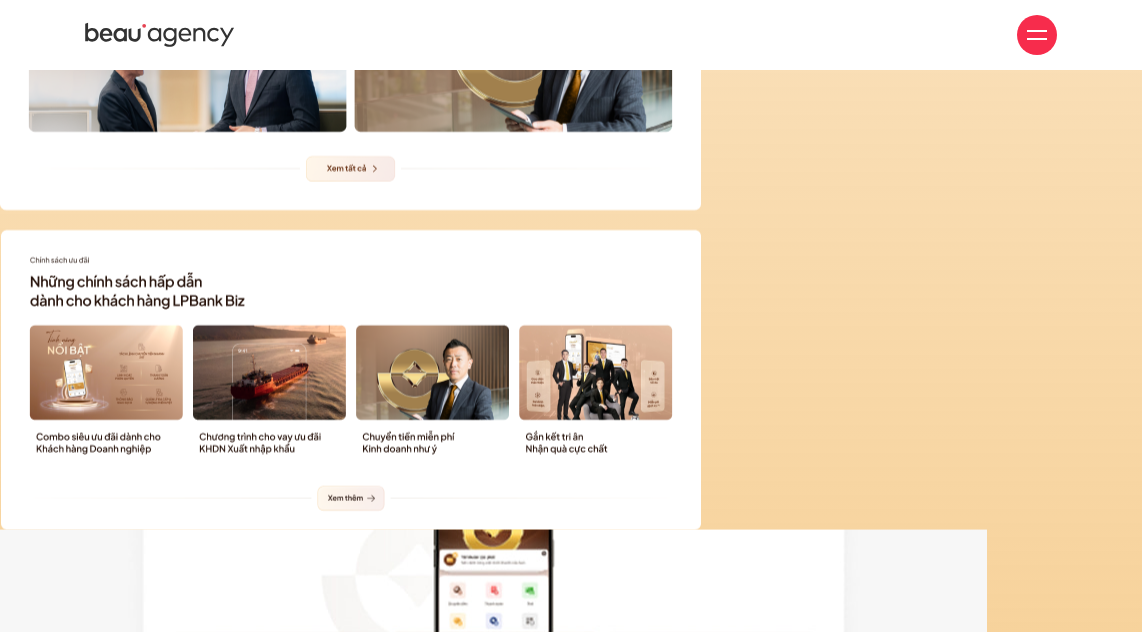 click 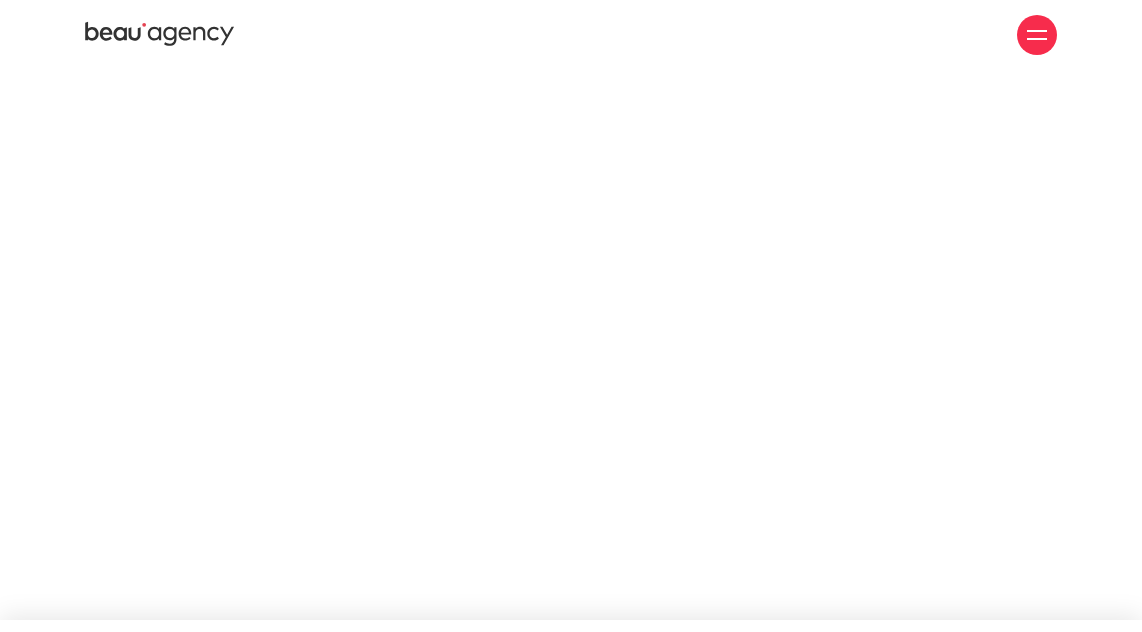 scroll, scrollTop: 0, scrollLeft: 0, axis: both 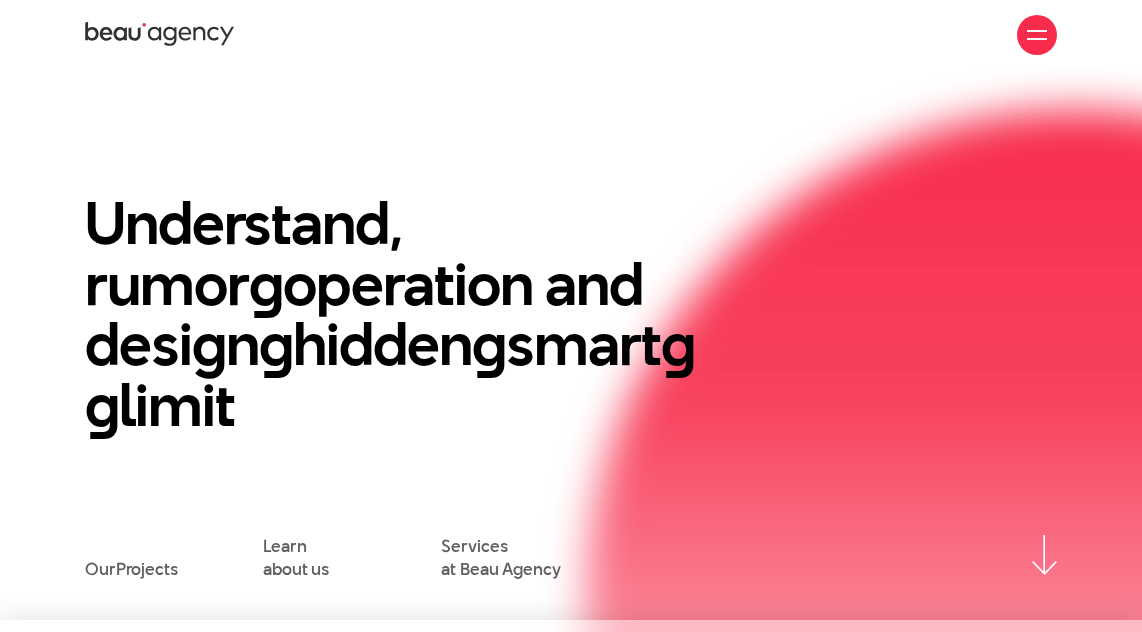 click on "smart" at bounding box center (583, 344) 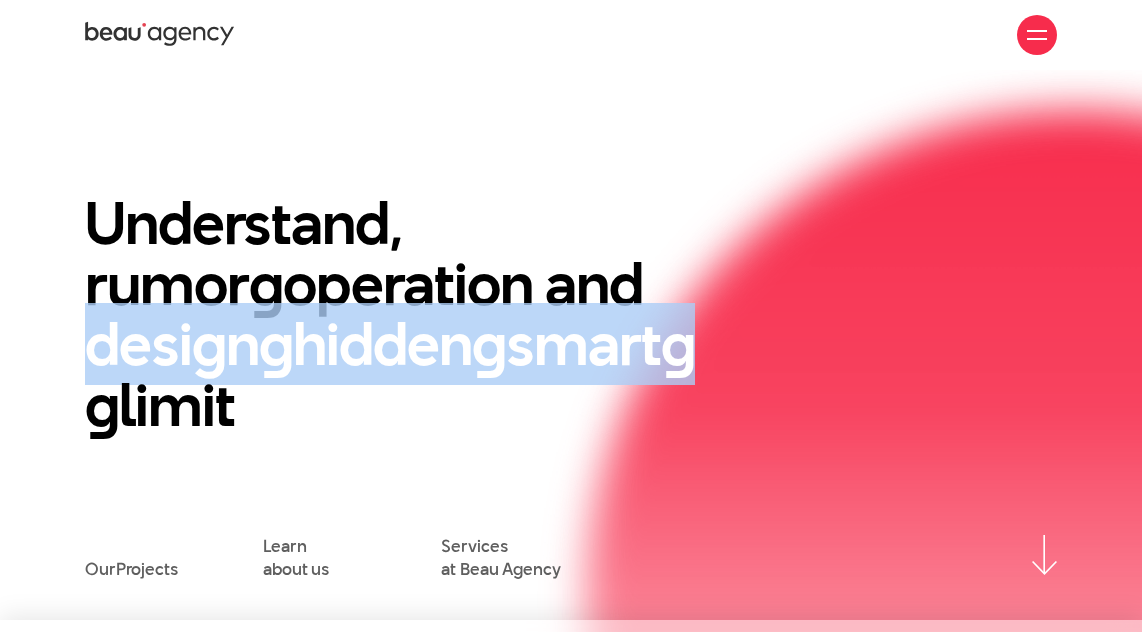 click on "smart" at bounding box center (583, 344) 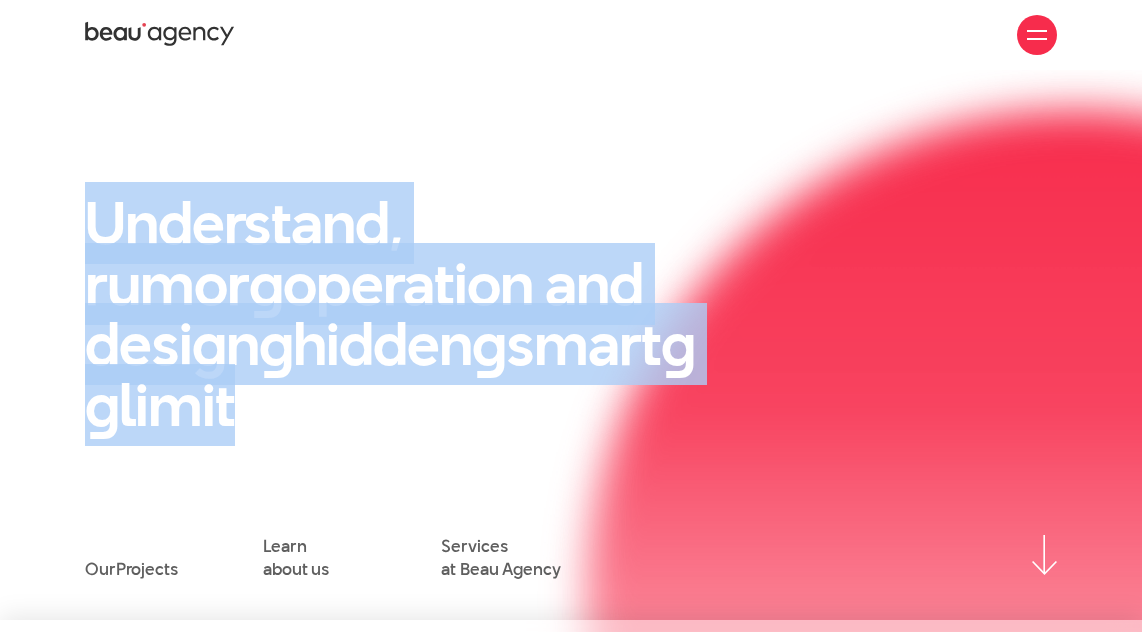 click on "smart" at bounding box center (583, 344) 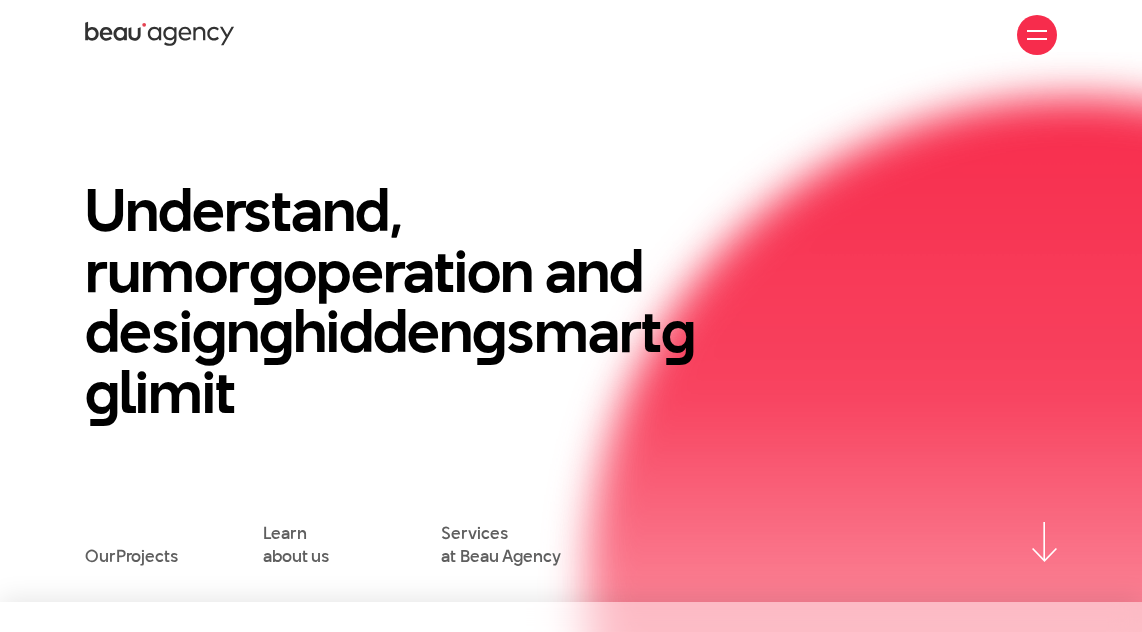 scroll, scrollTop: 21, scrollLeft: 0, axis: vertical 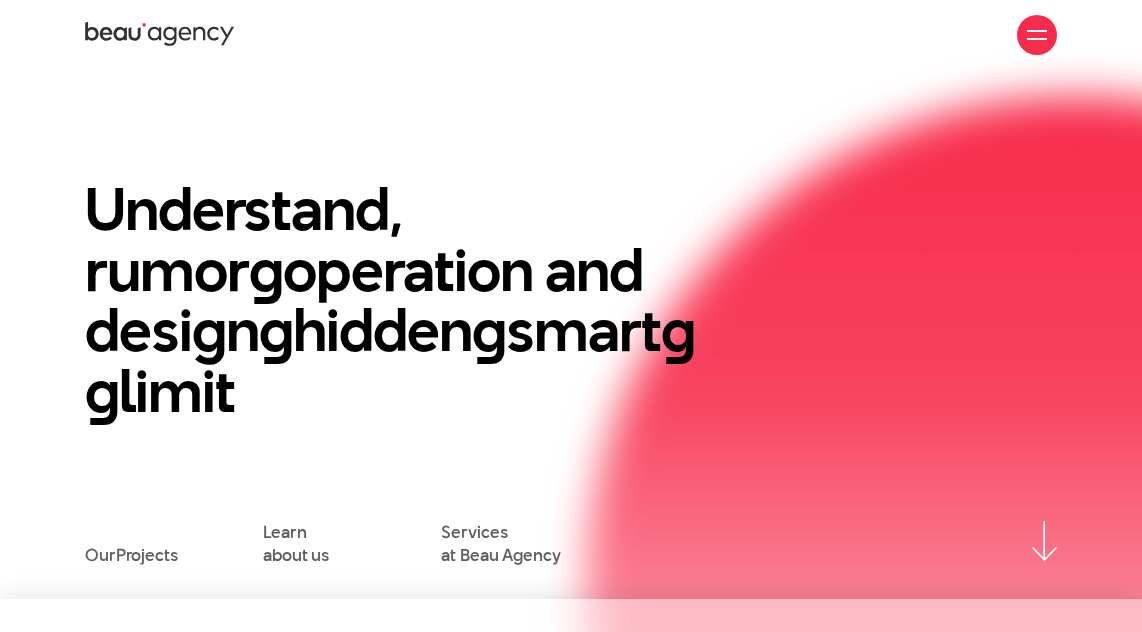 click at bounding box center [1037, 39] 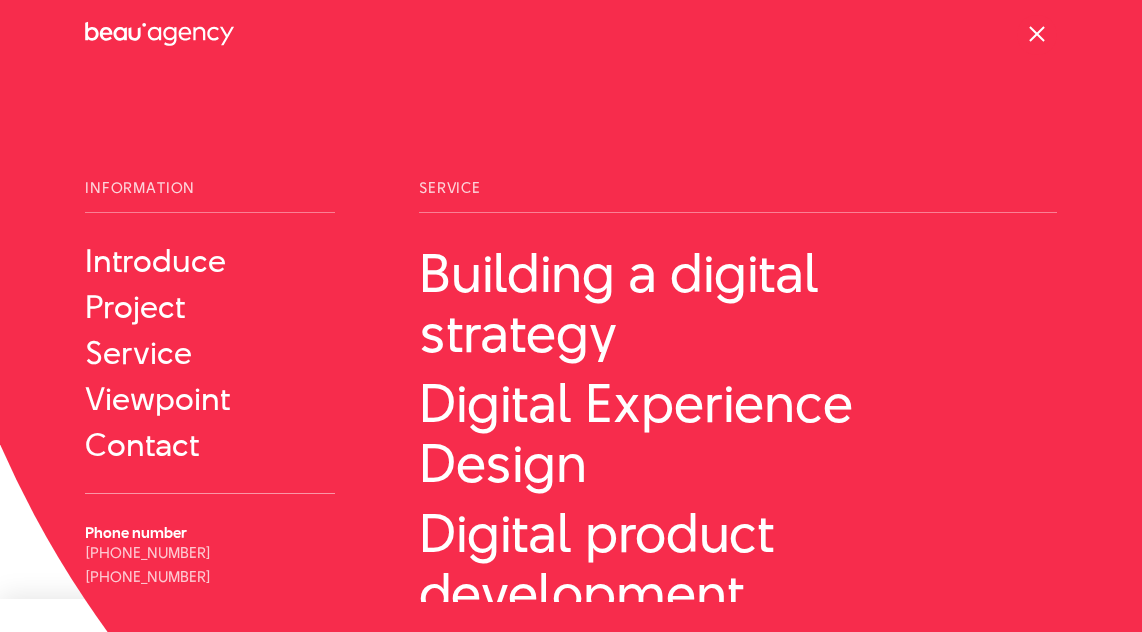 click at bounding box center (1037, 34) 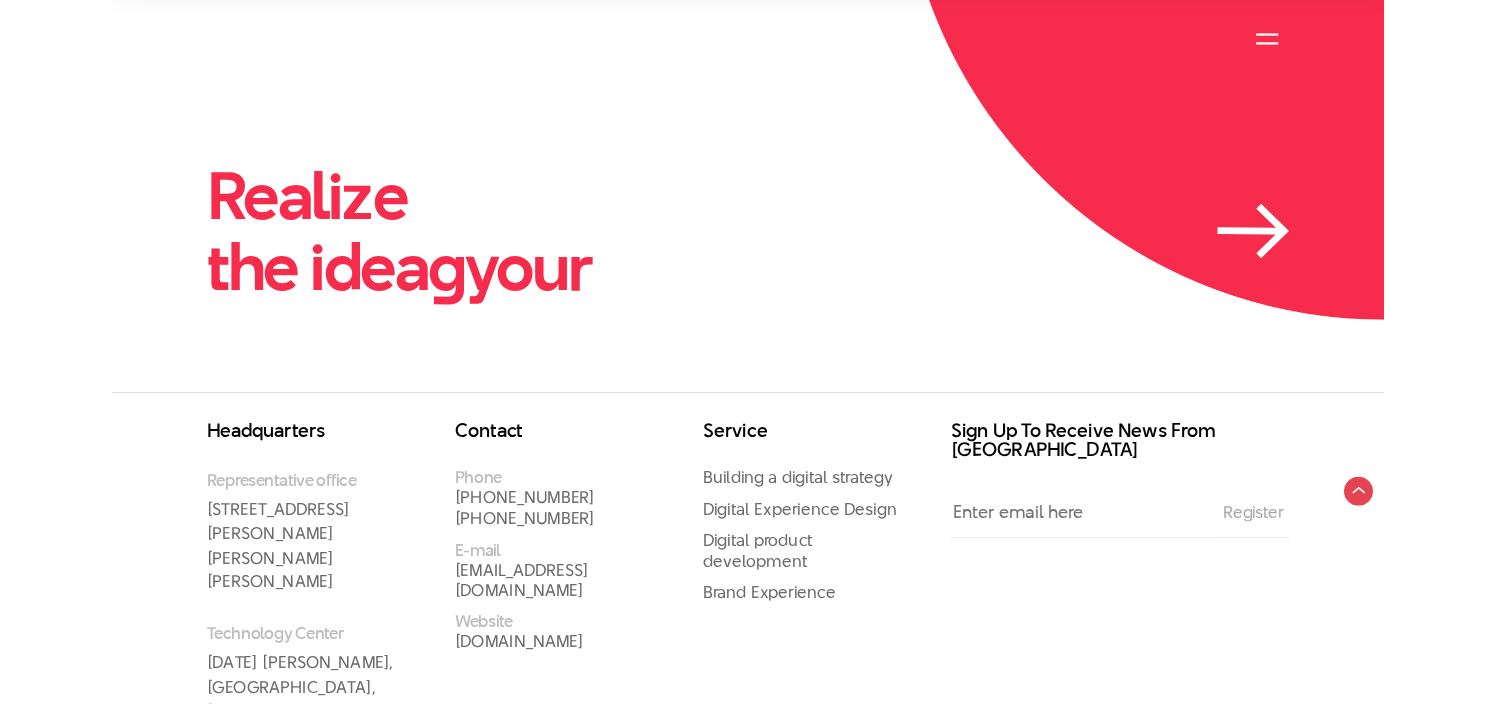 scroll, scrollTop: 4064, scrollLeft: 0, axis: vertical 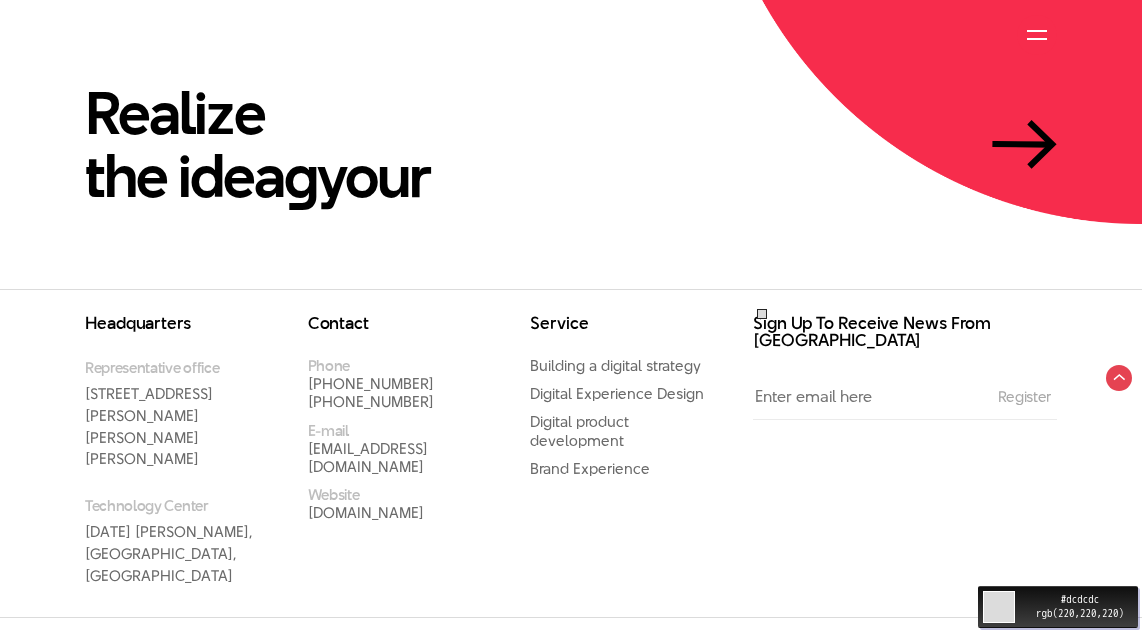 click on "Move your  🖱️  to pick a color #dcdcdc rgb(220,220,220)" at bounding box center (571, -1716) 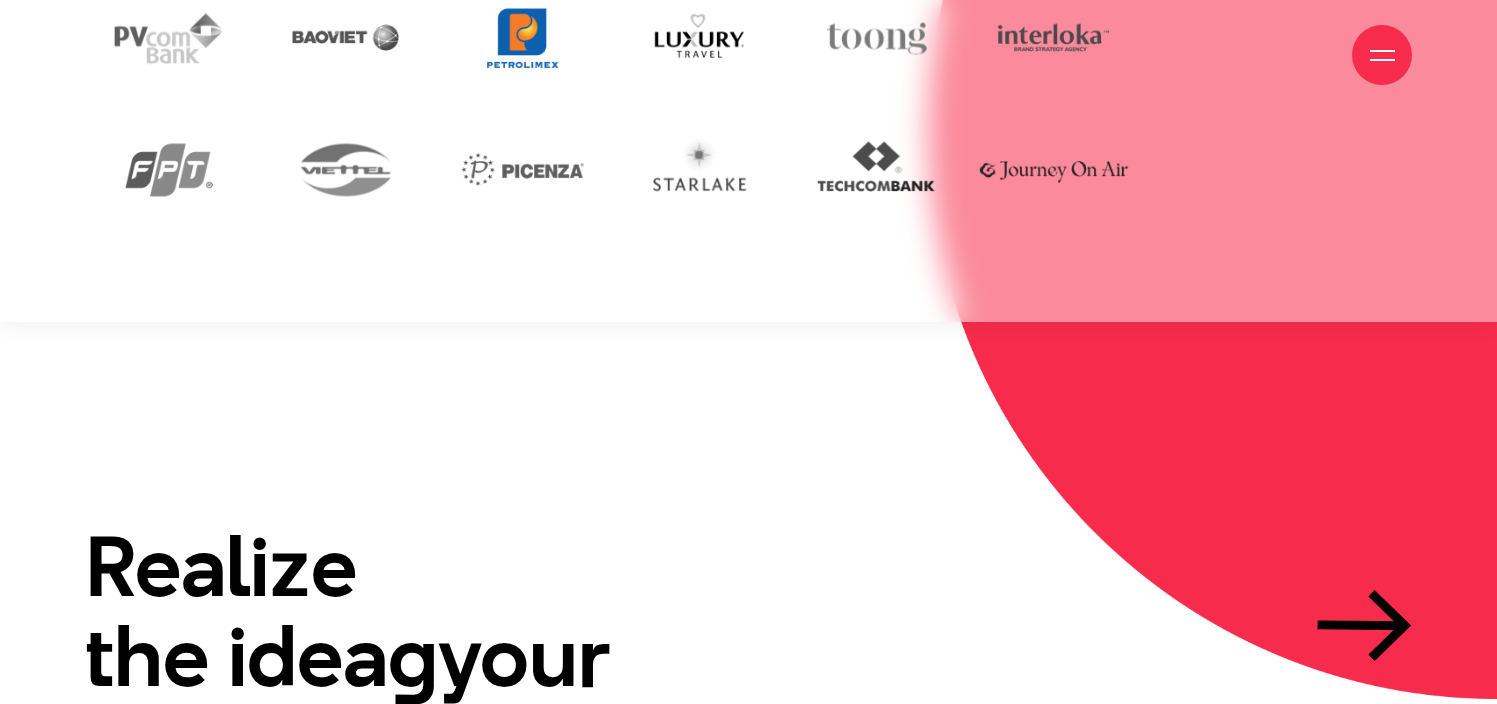 scroll, scrollTop: 4796, scrollLeft: 0, axis: vertical 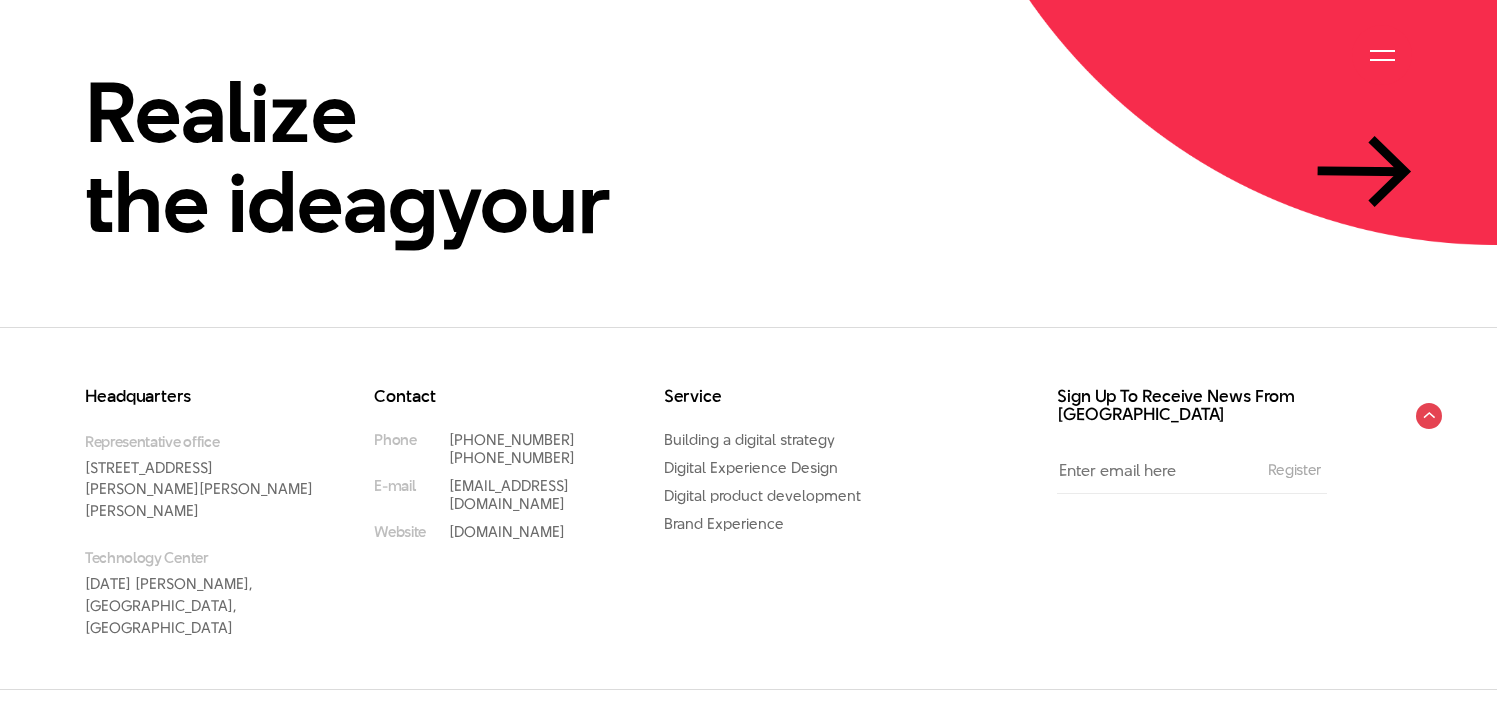 click on "Headquarters" at bounding box center (138, 396) 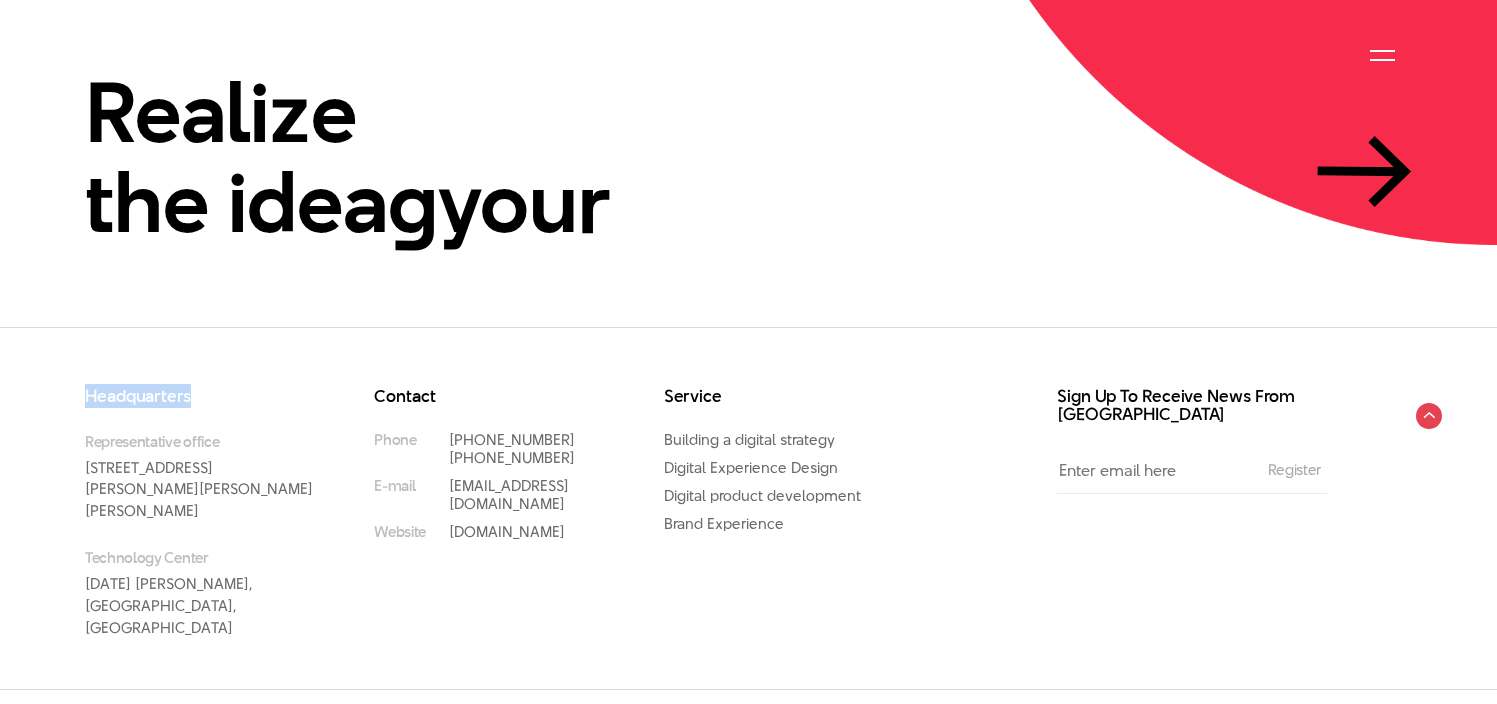 click on "Headquarters" at bounding box center (138, 396) 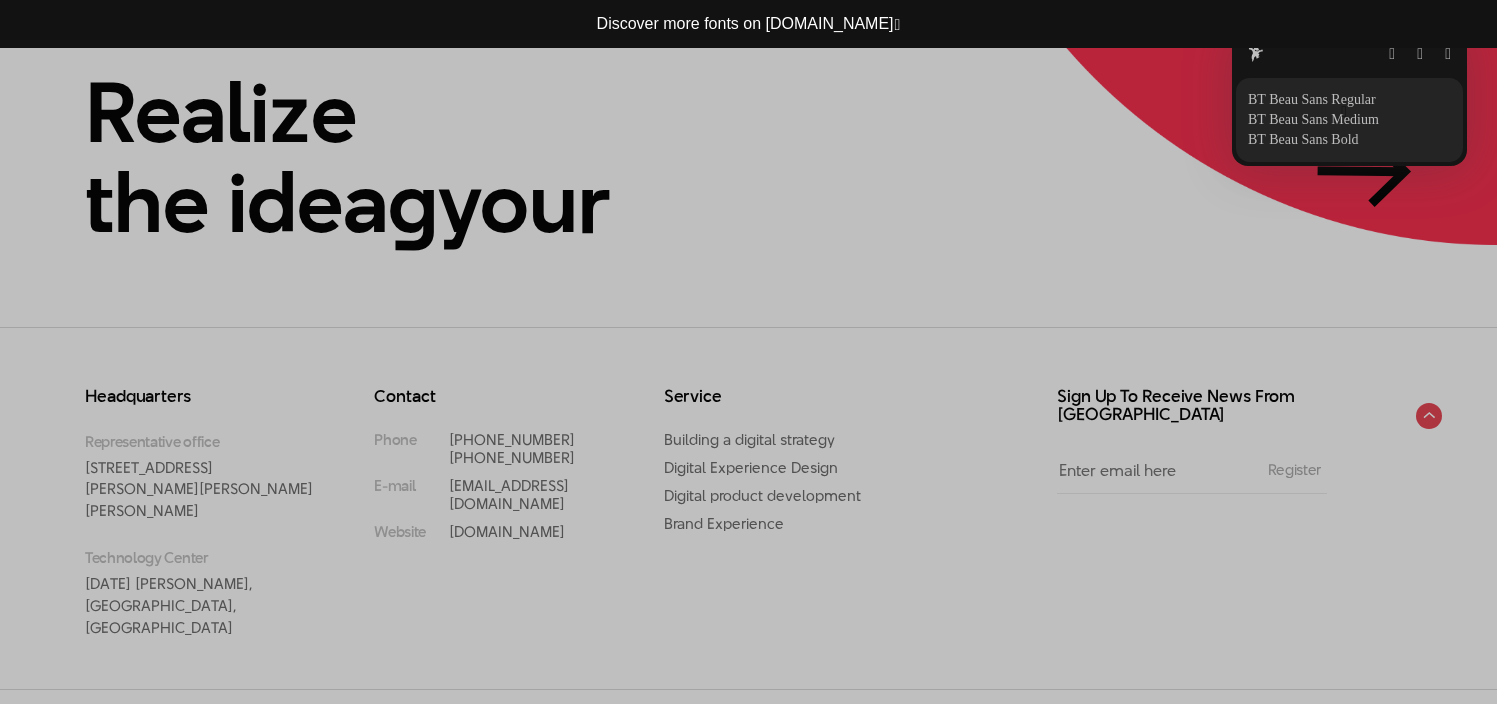 click at bounding box center [1344, 112] 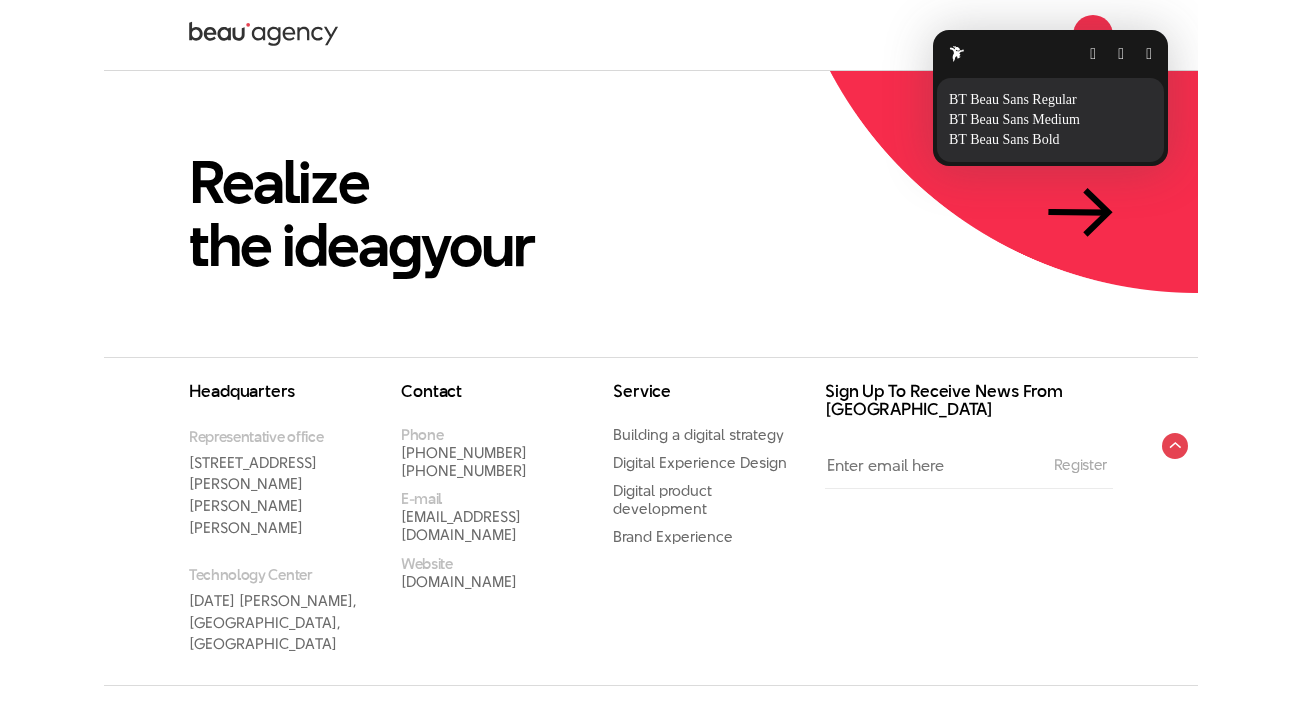 scroll, scrollTop: 3921, scrollLeft: 0, axis: vertical 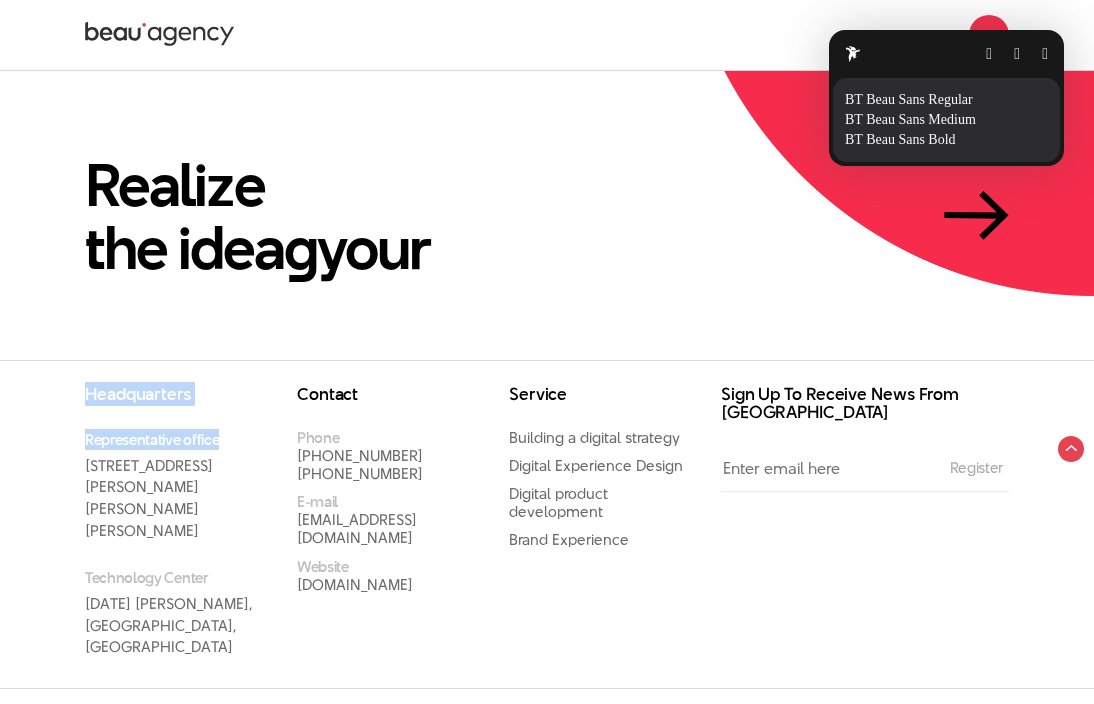 drag, startPoint x: 141, startPoint y: 508, endPoint x: 137, endPoint y: 380, distance: 128.06248 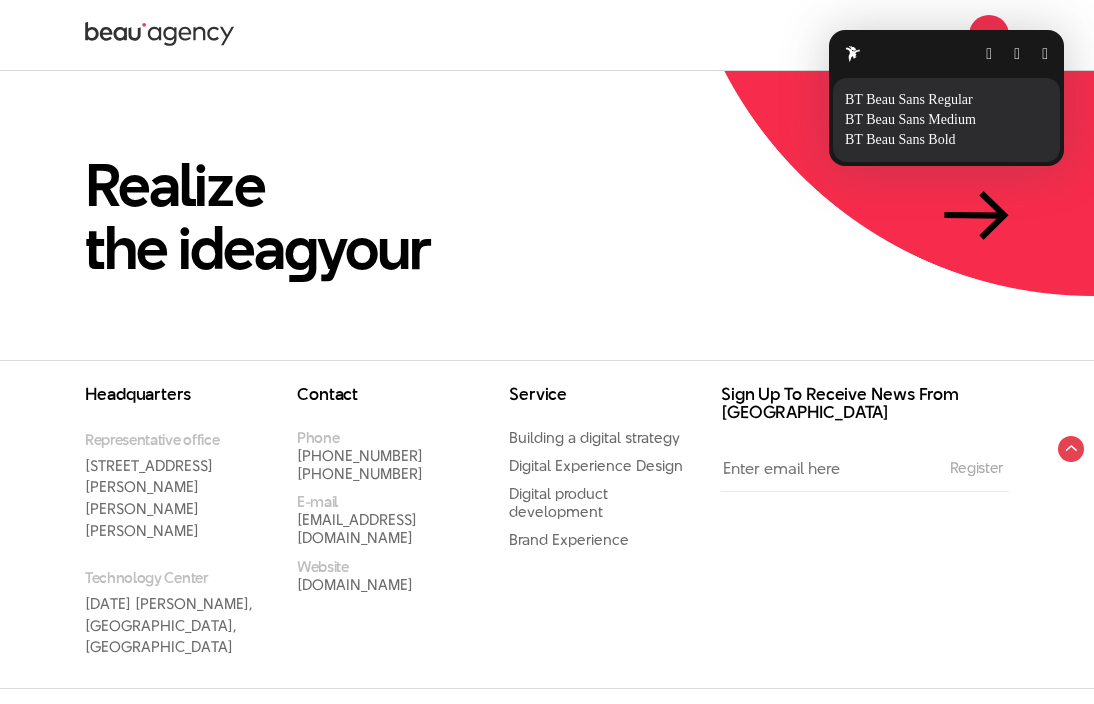 click on "Skip to content
Introduce
Project
Service
Viewpoint
Contact
Information
Phone number E-mail" at bounding box center [547, -1587] 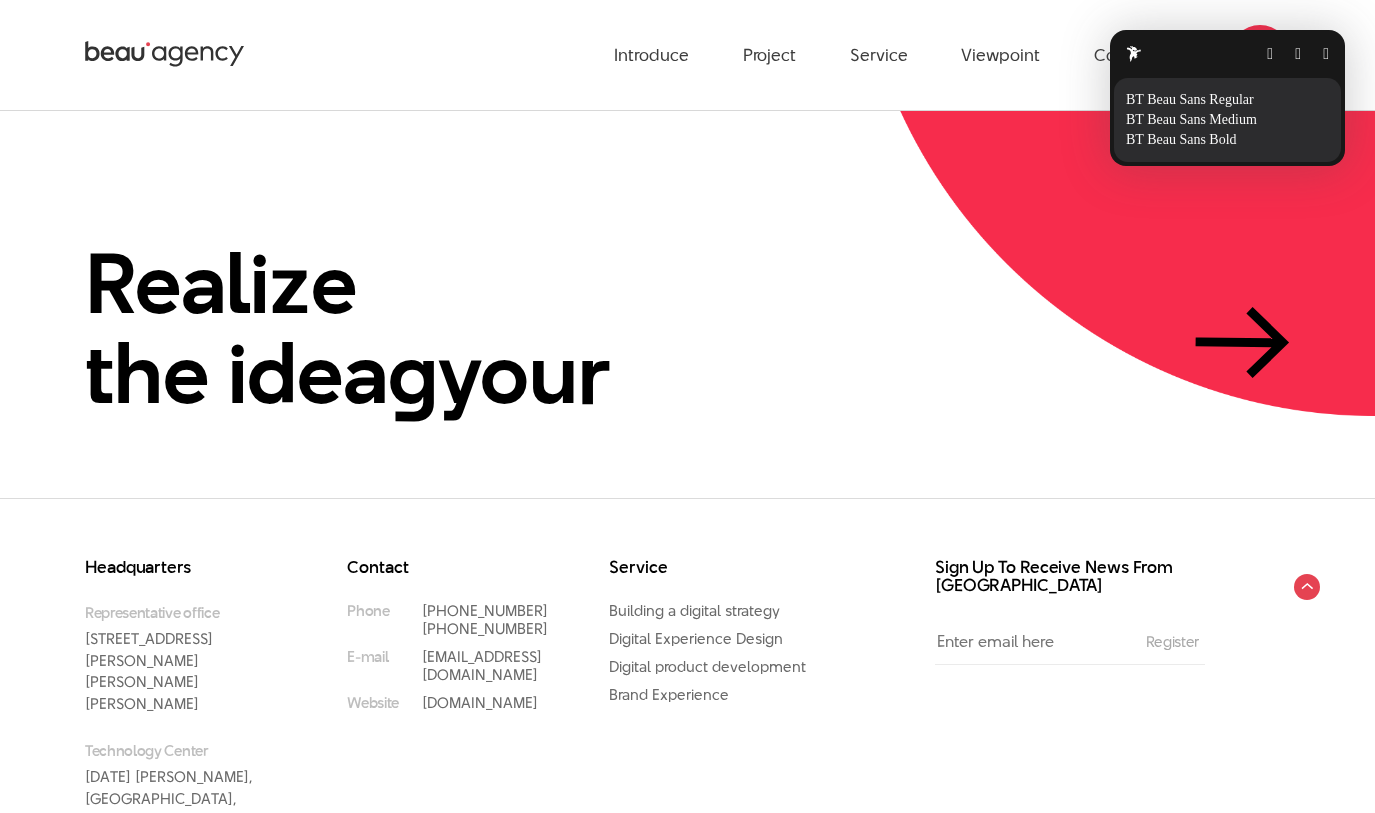 scroll, scrollTop: 4389, scrollLeft: 0, axis: vertical 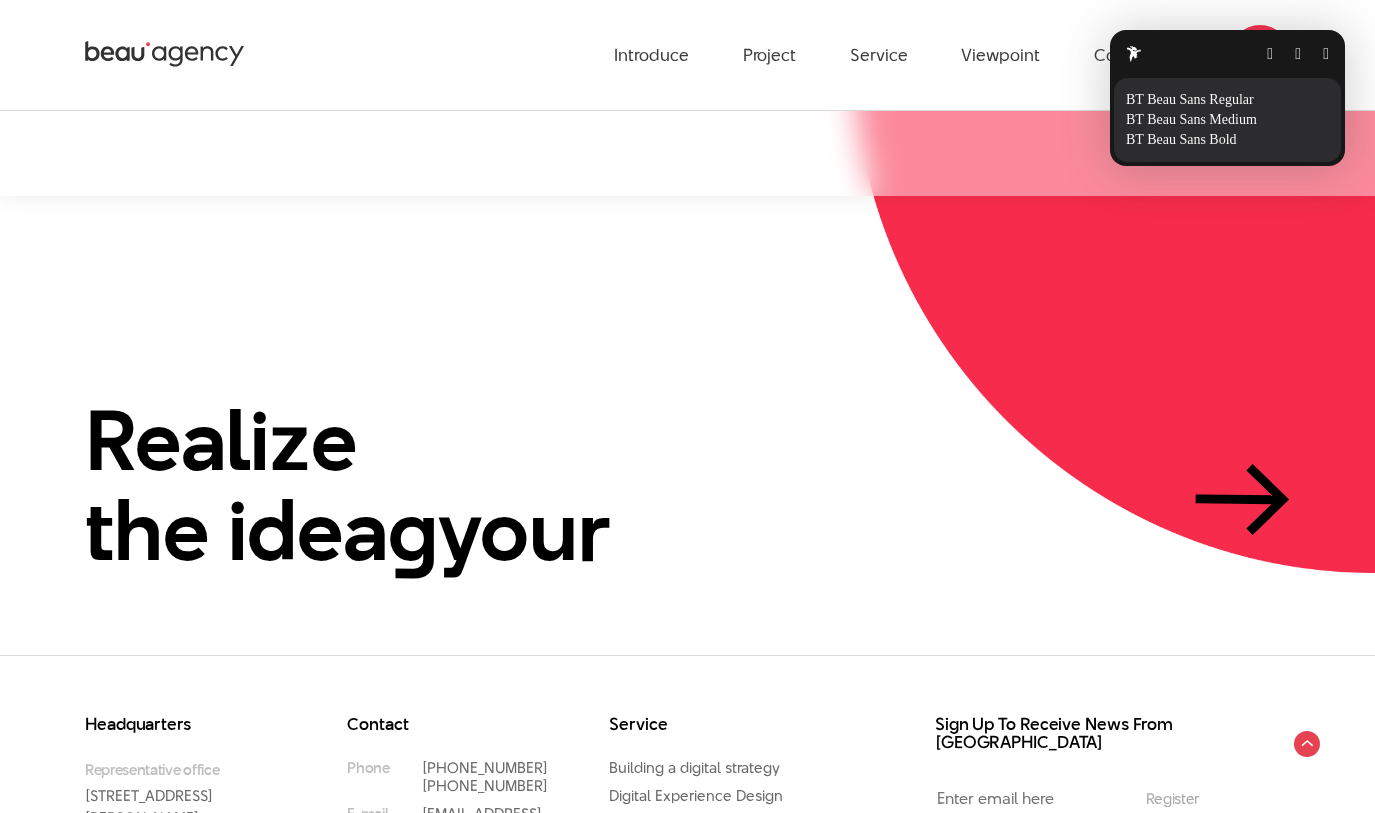 click on "Skip to content
Introduce
Project
Service
Viewpoint
Contact
Information
Phone number E-mail" at bounding box center [687, -1646] 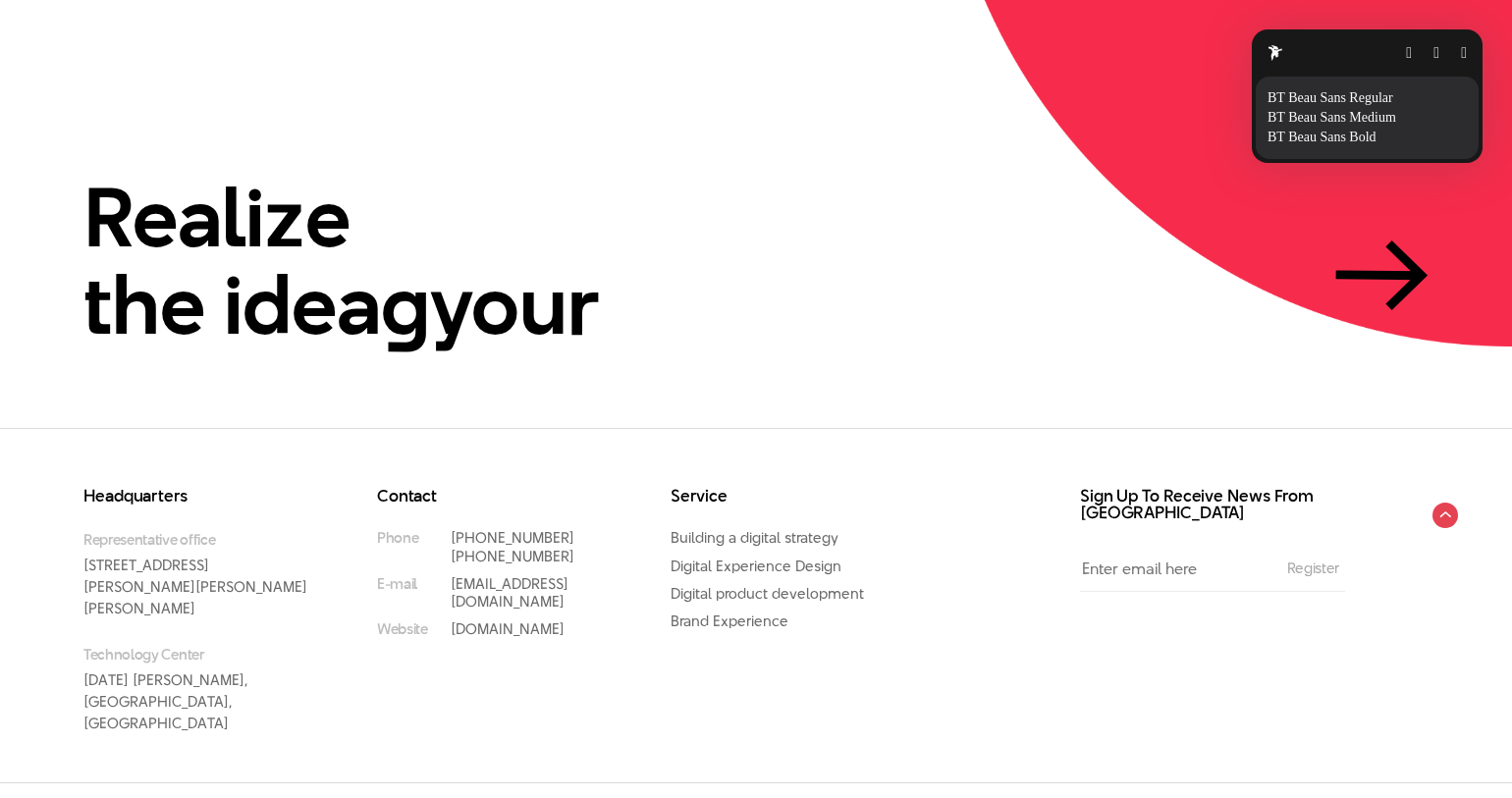 scroll, scrollTop: 4772, scrollLeft: 0, axis: vertical 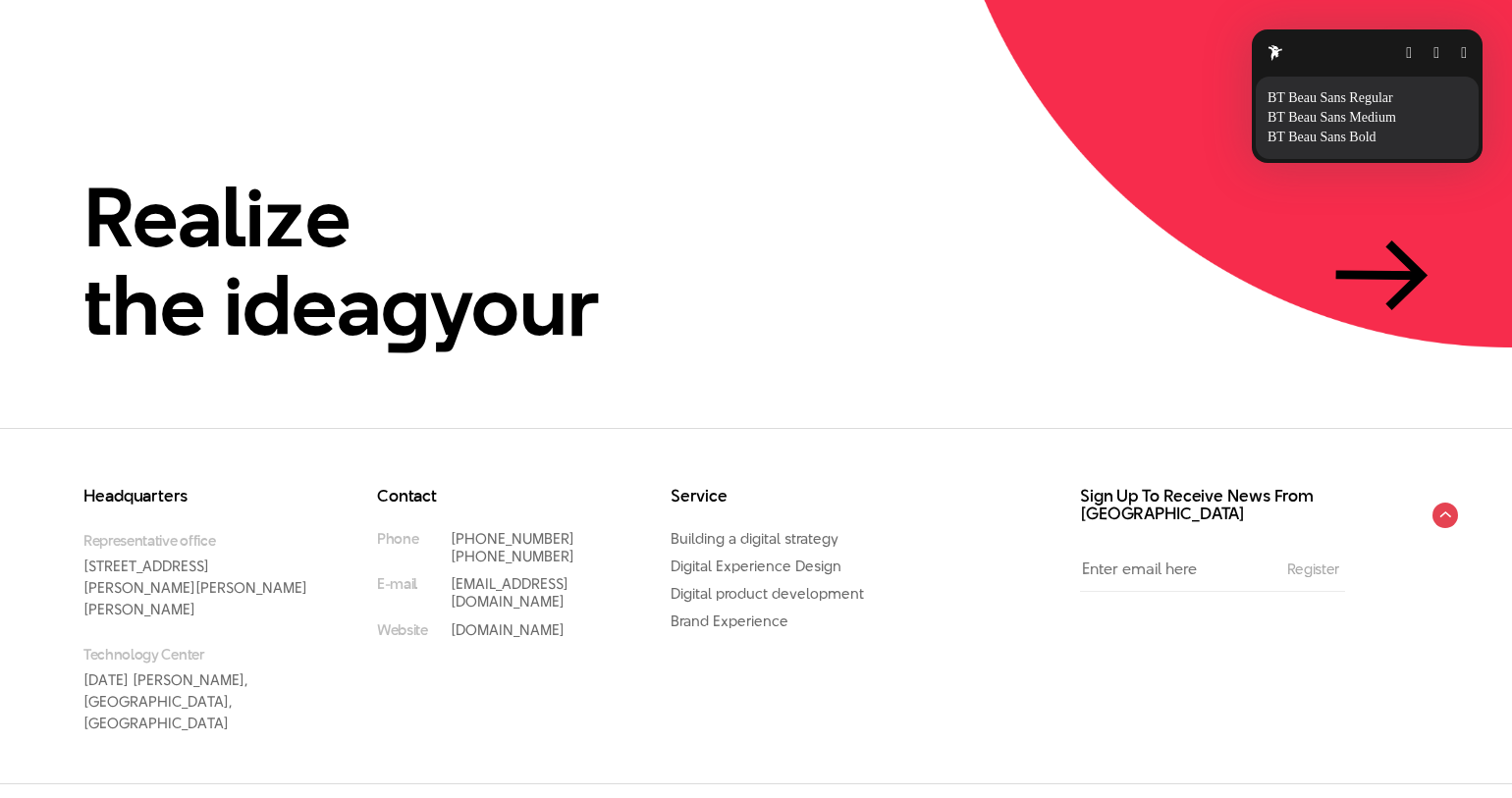click at bounding box center [1464, 53] 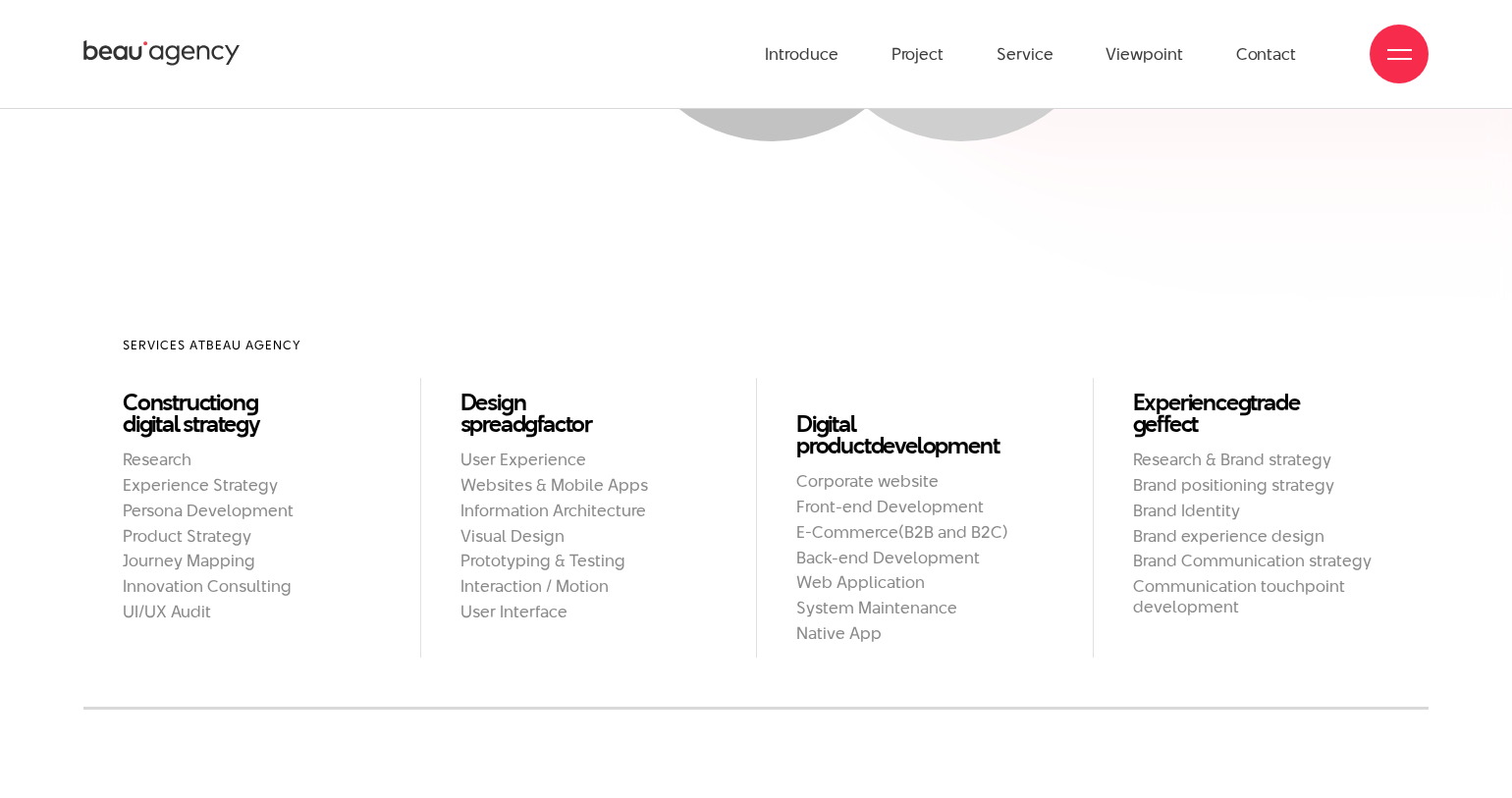 scroll, scrollTop: 1626, scrollLeft: 0, axis: vertical 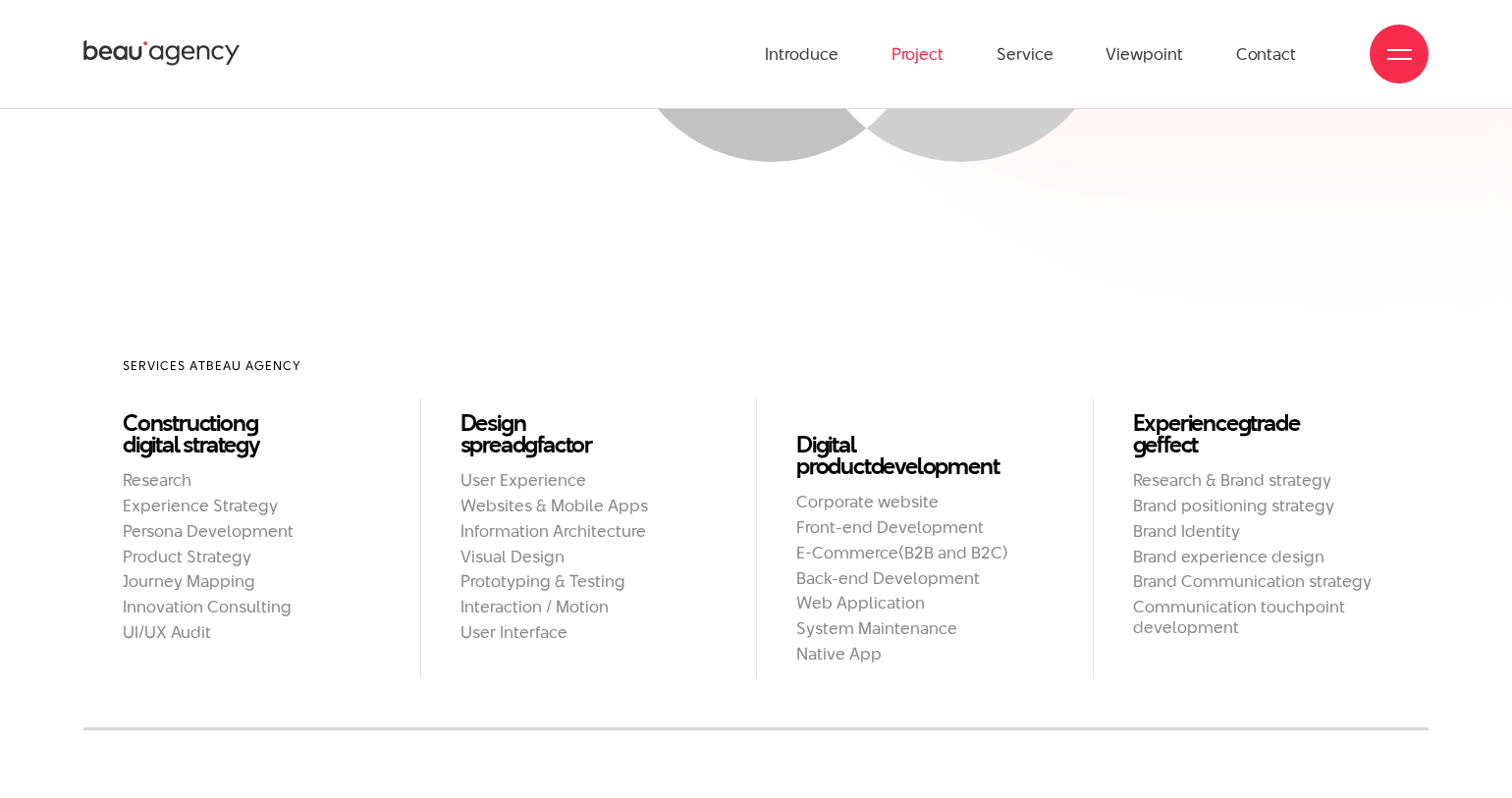 click on "Project" at bounding box center (917, 54) 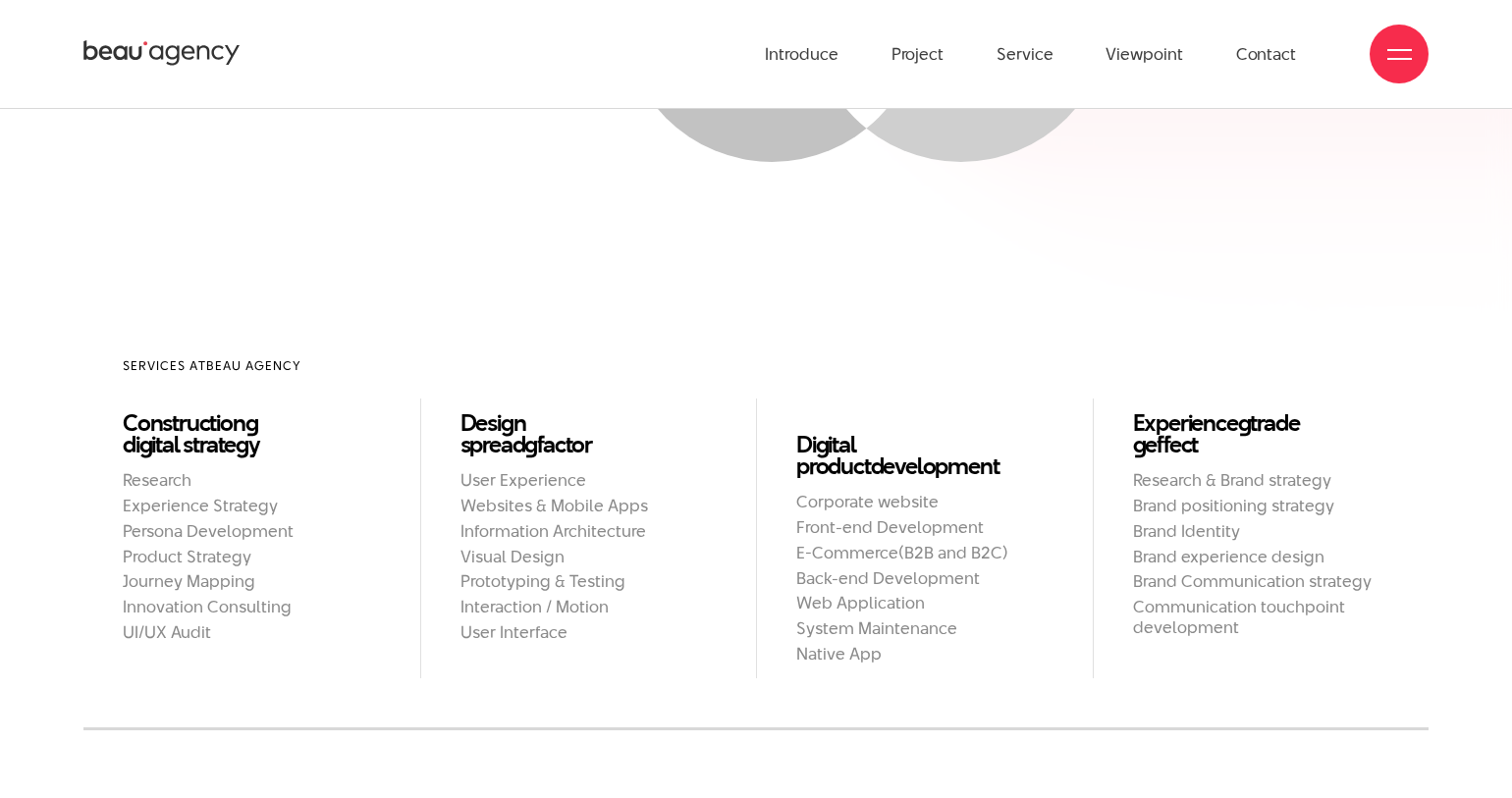 click on "Introduce
Project
Service
Viewpoint
Contact" at bounding box center (756, 54) 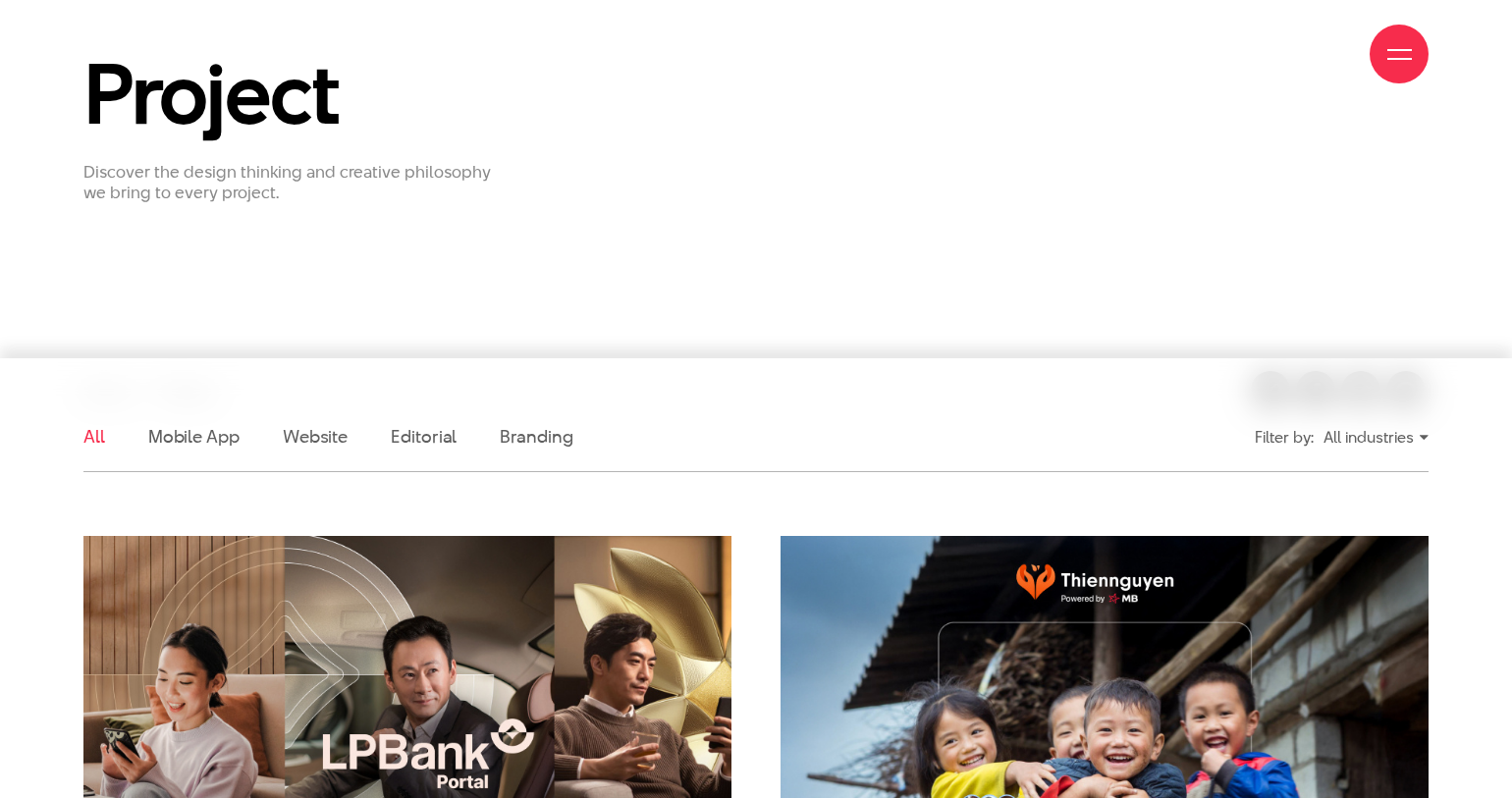 scroll, scrollTop: 233, scrollLeft: 0, axis: vertical 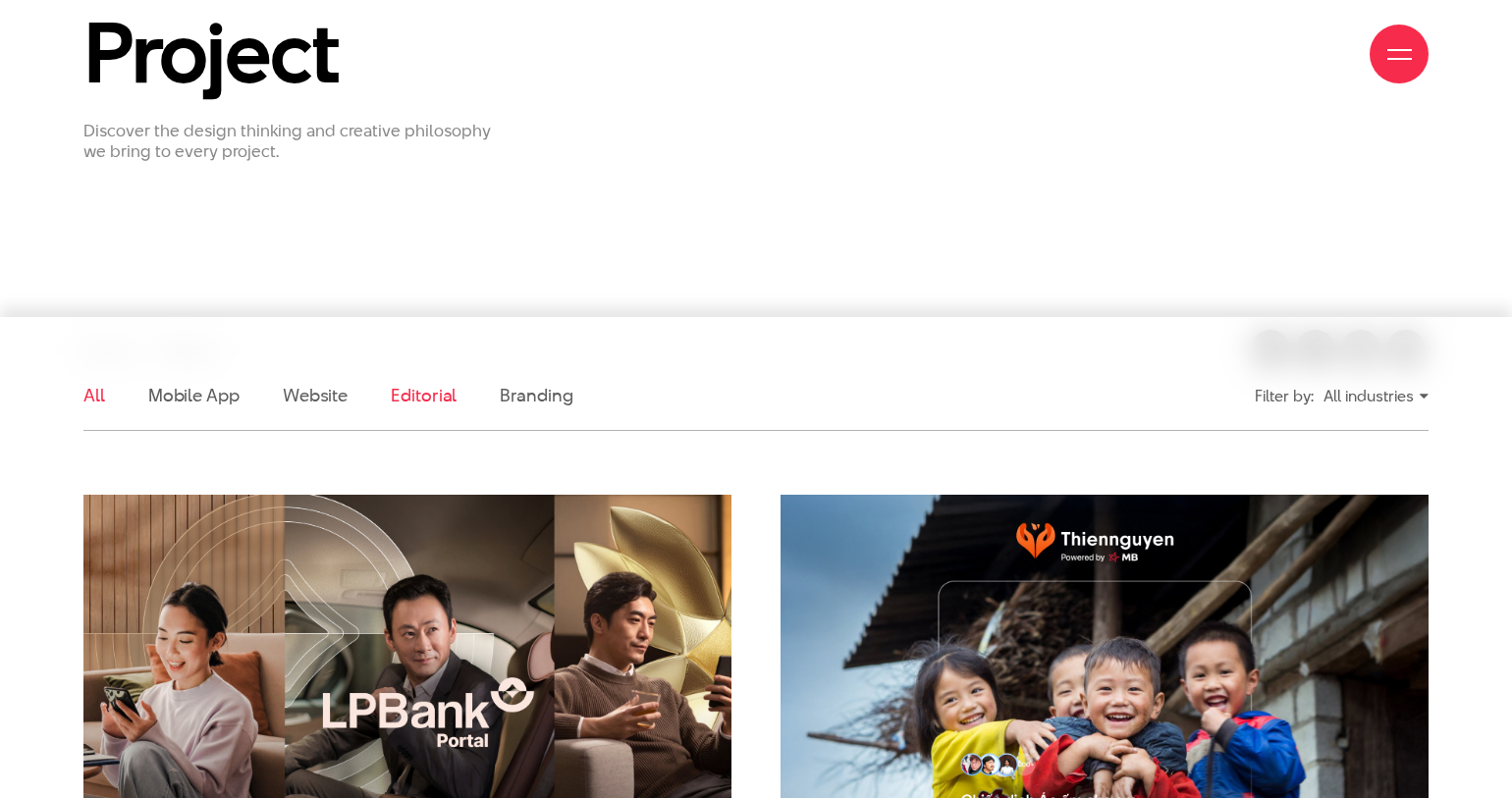 click on "Editorial" at bounding box center (423, 395) 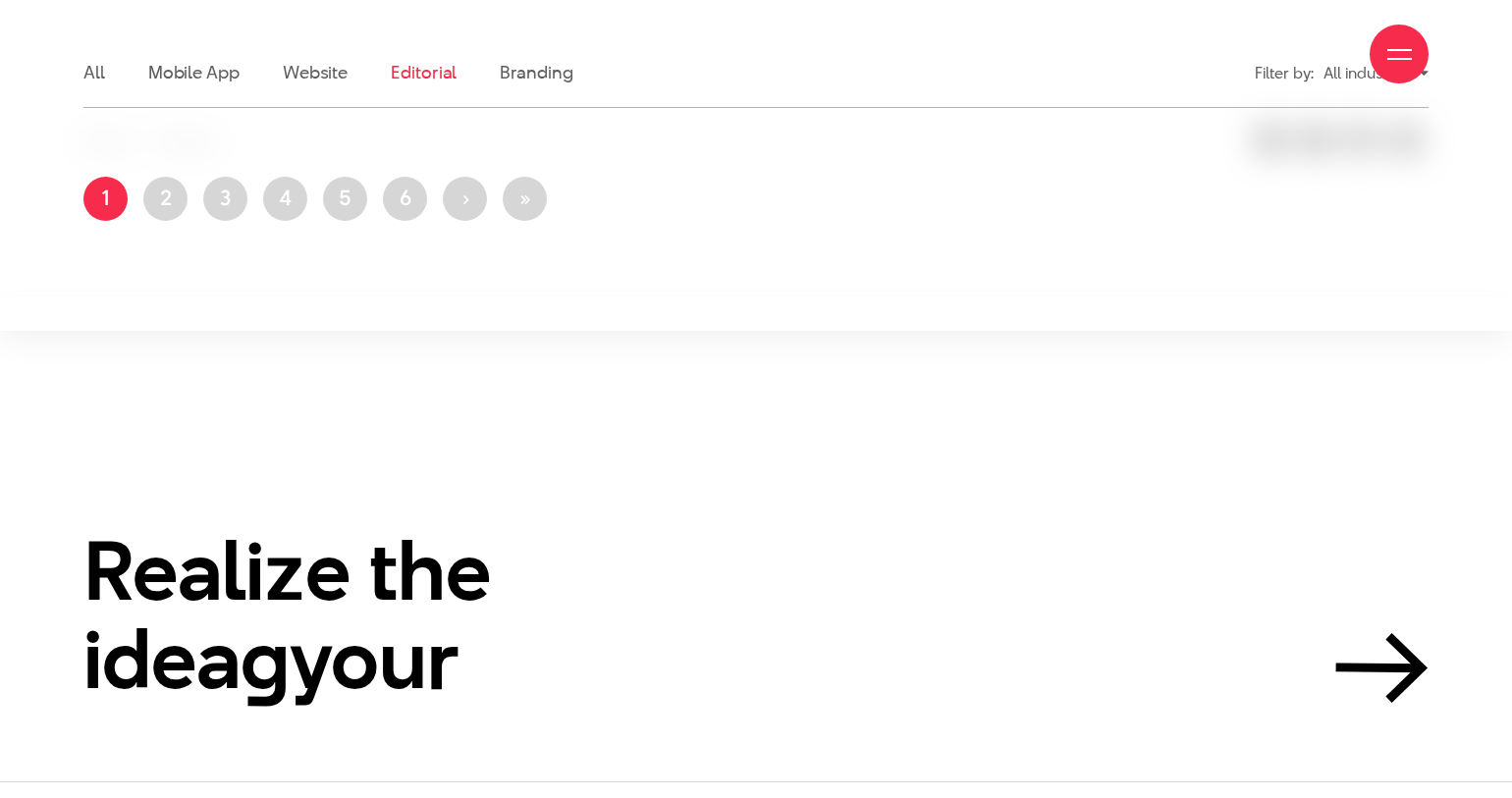 scroll, scrollTop: 594, scrollLeft: 0, axis: vertical 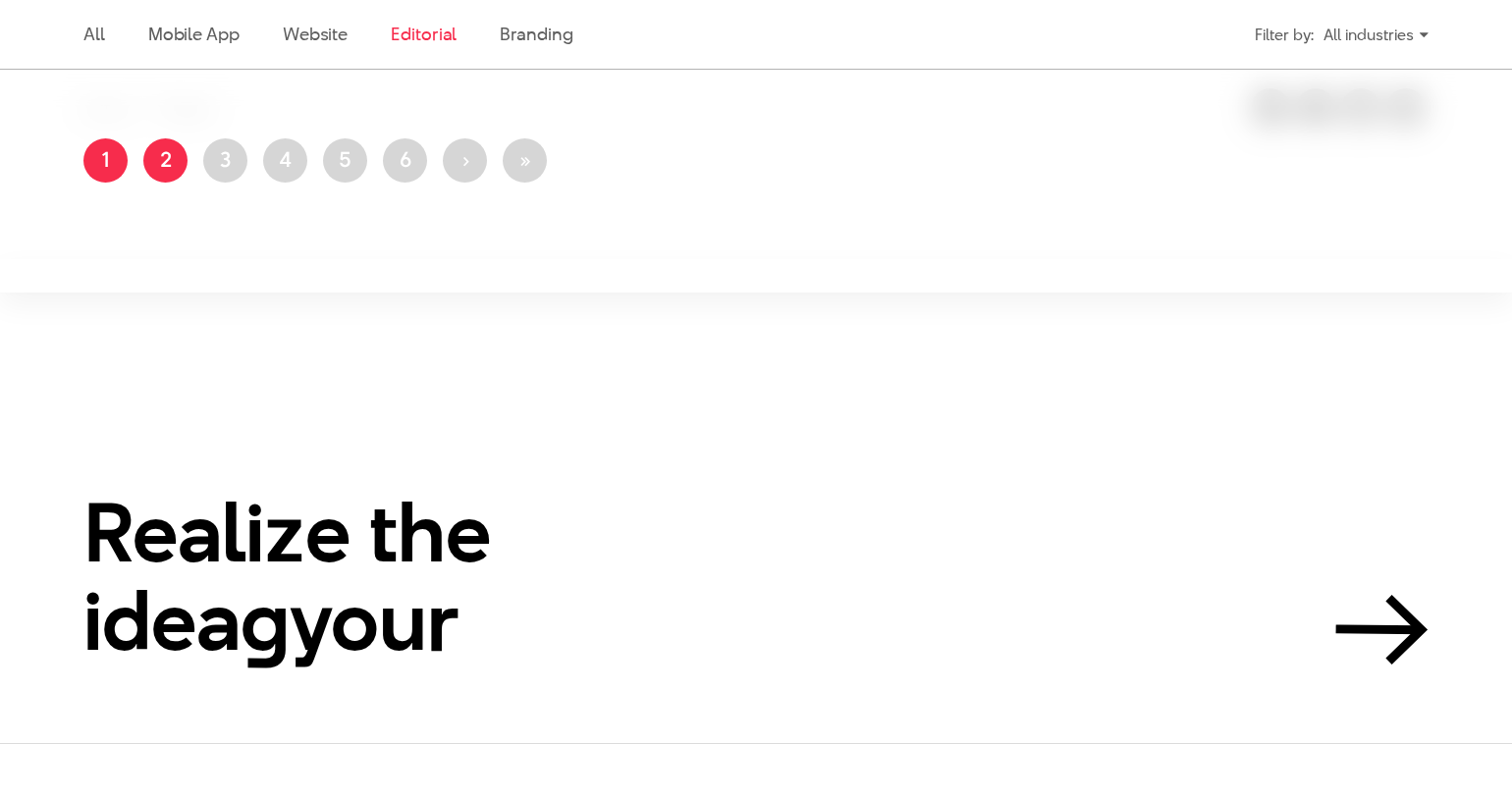 click on "2" at bounding box center [166, 159] 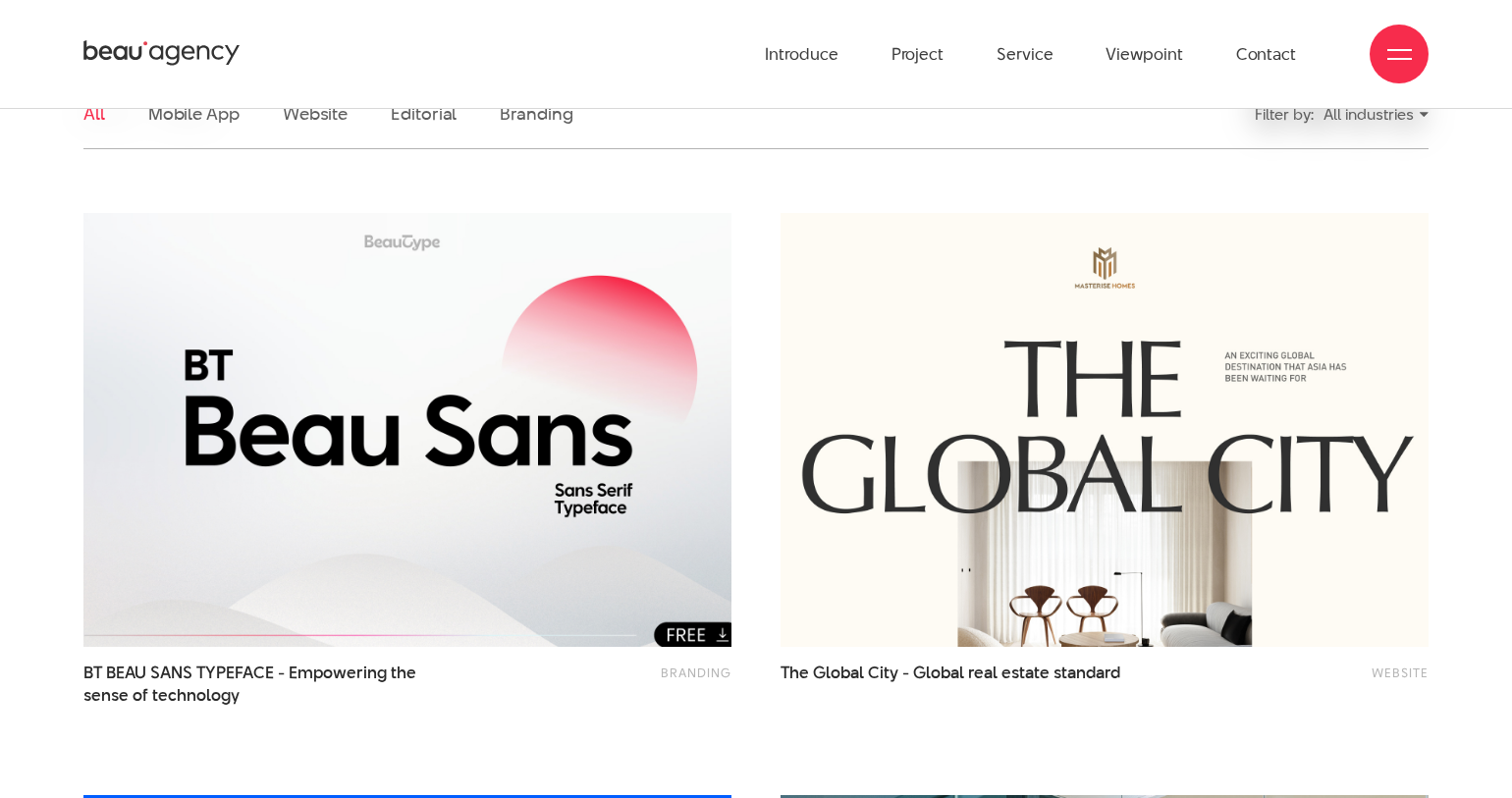 scroll, scrollTop: 364, scrollLeft: 0, axis: vertical 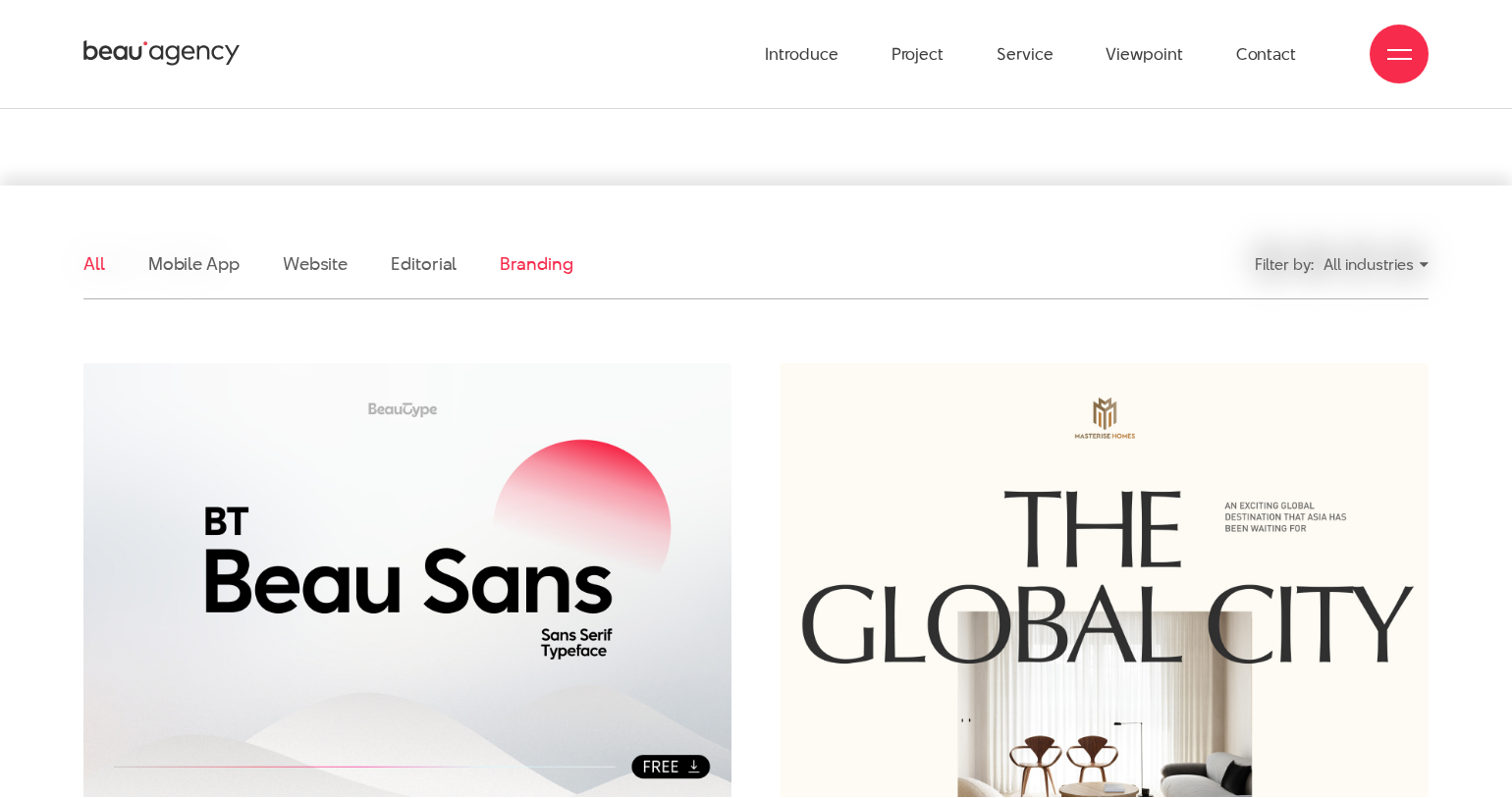 click on "Branding" at bounding box center [536, 263] 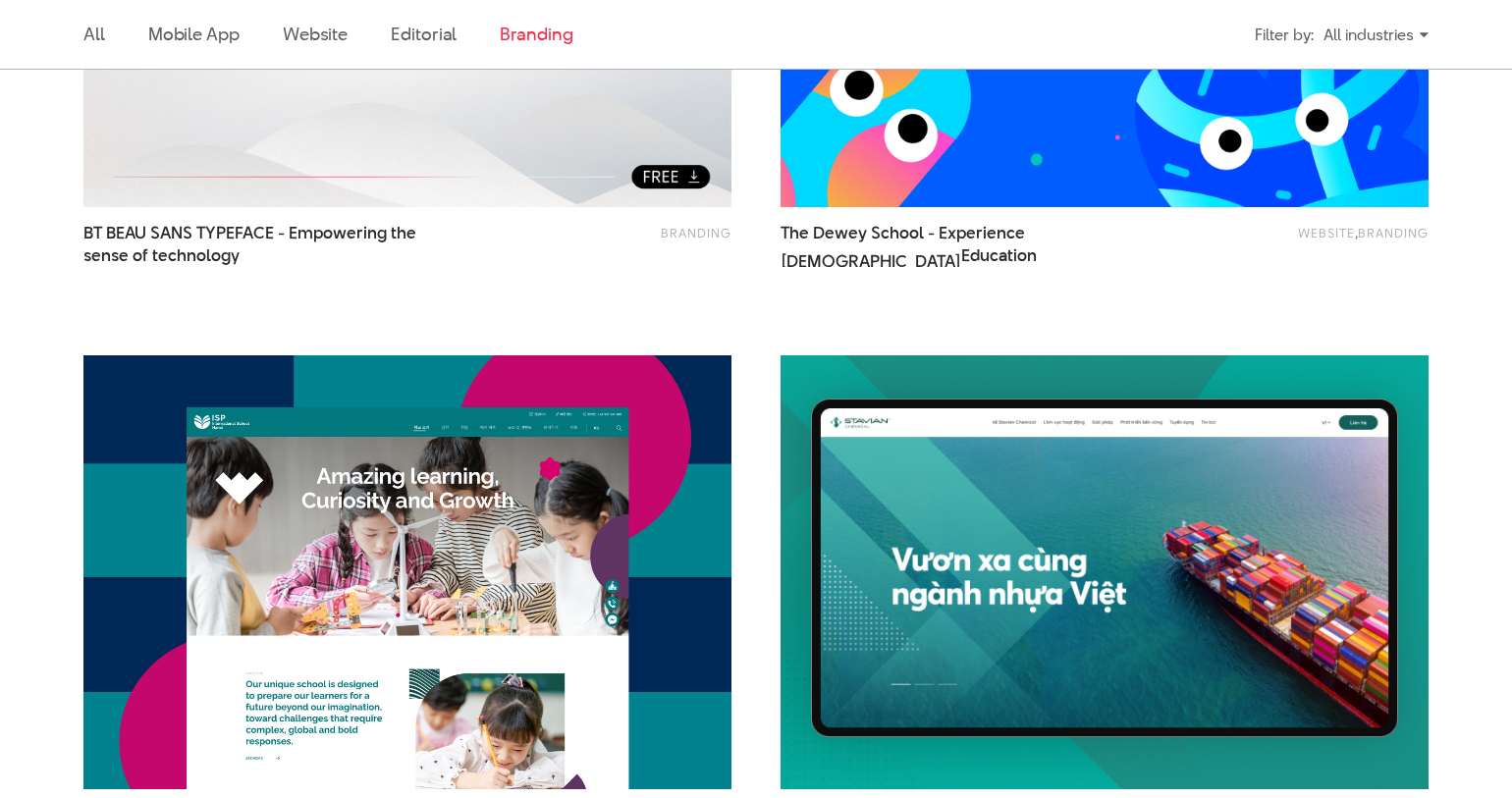 scroll, scrollTop: 939, scrollLeft: 0, axis: vertical 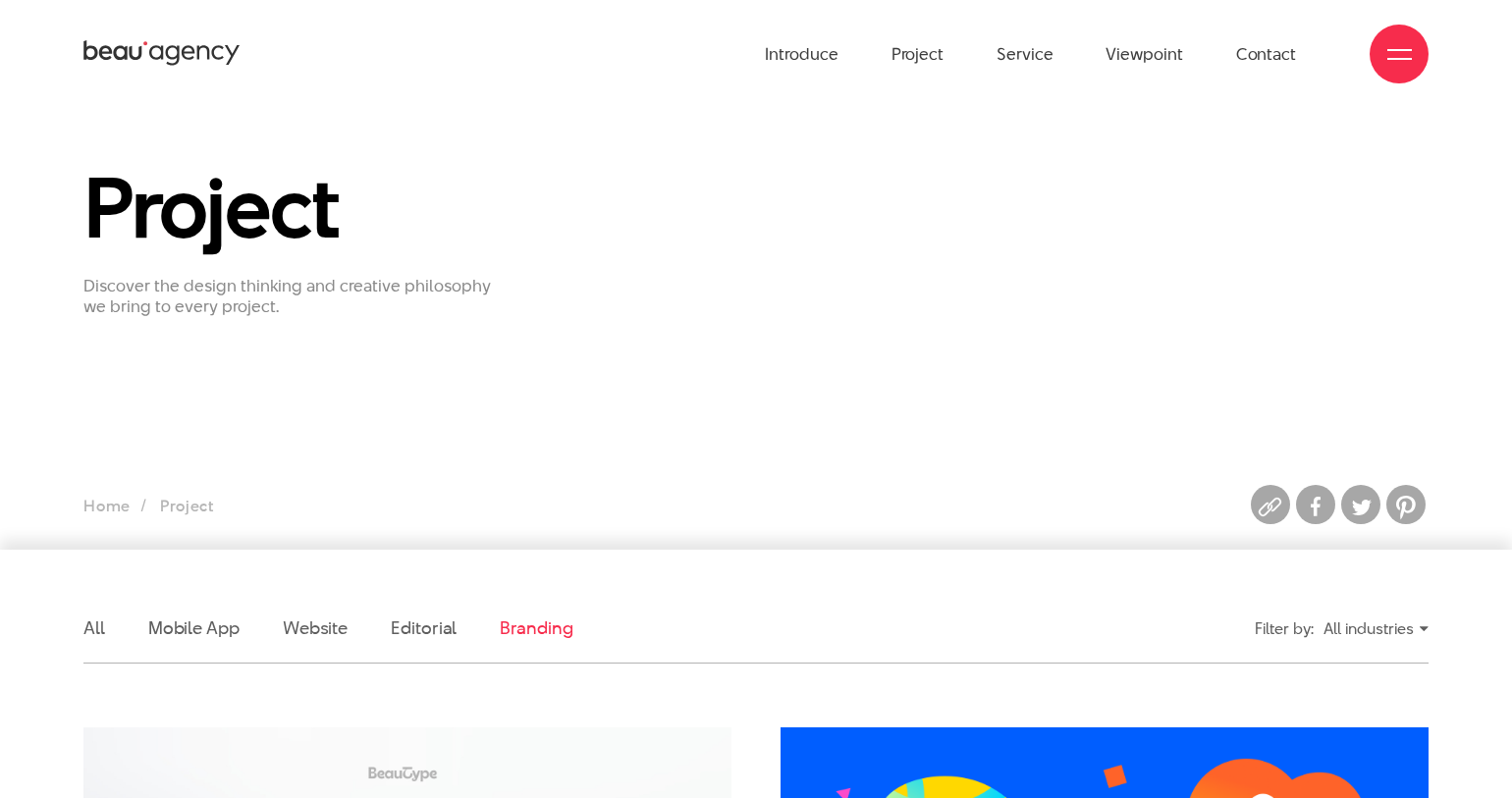 click at bounding box center (1399, 59) 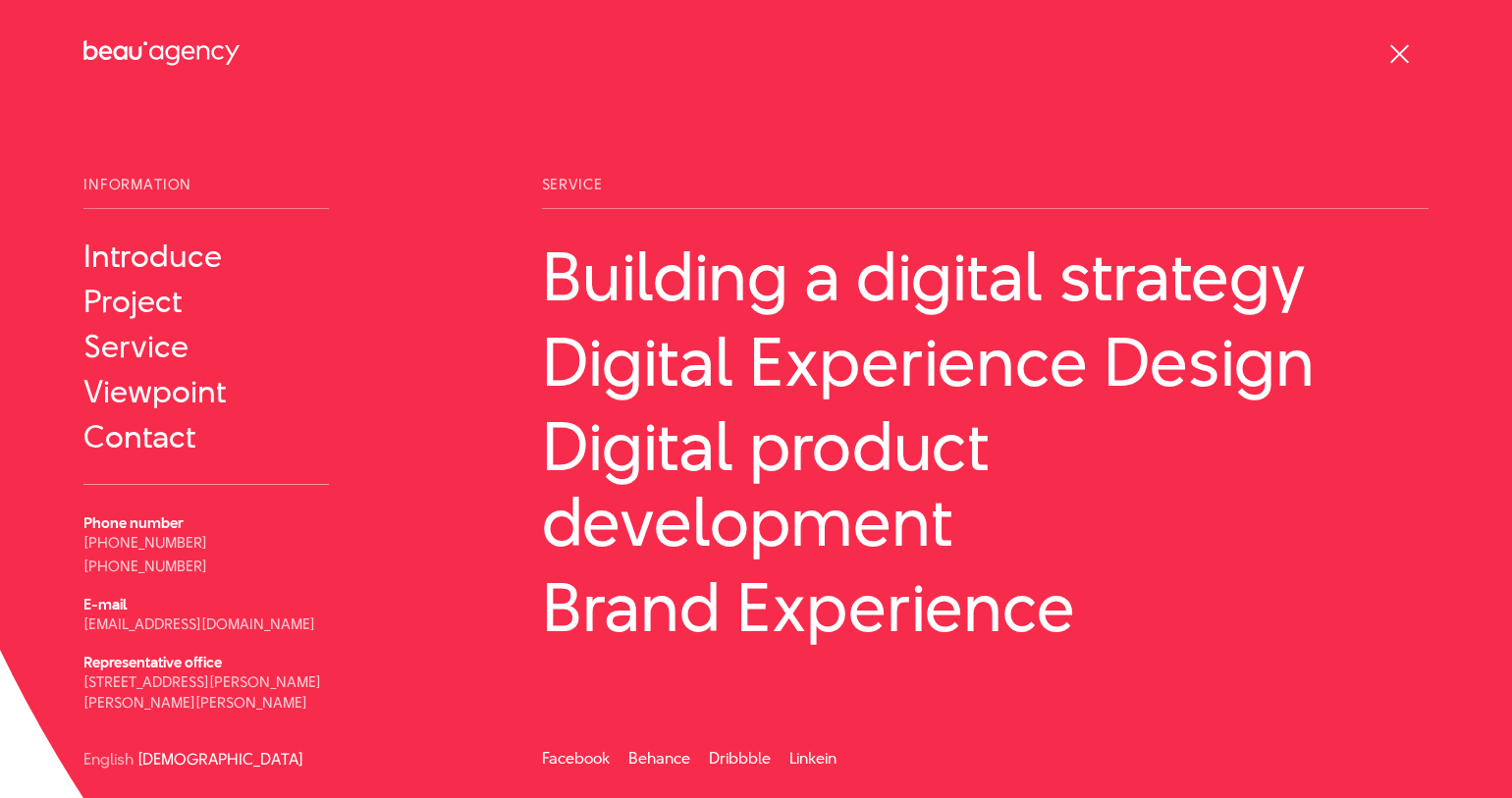 click at bounding box center (1398, 53) 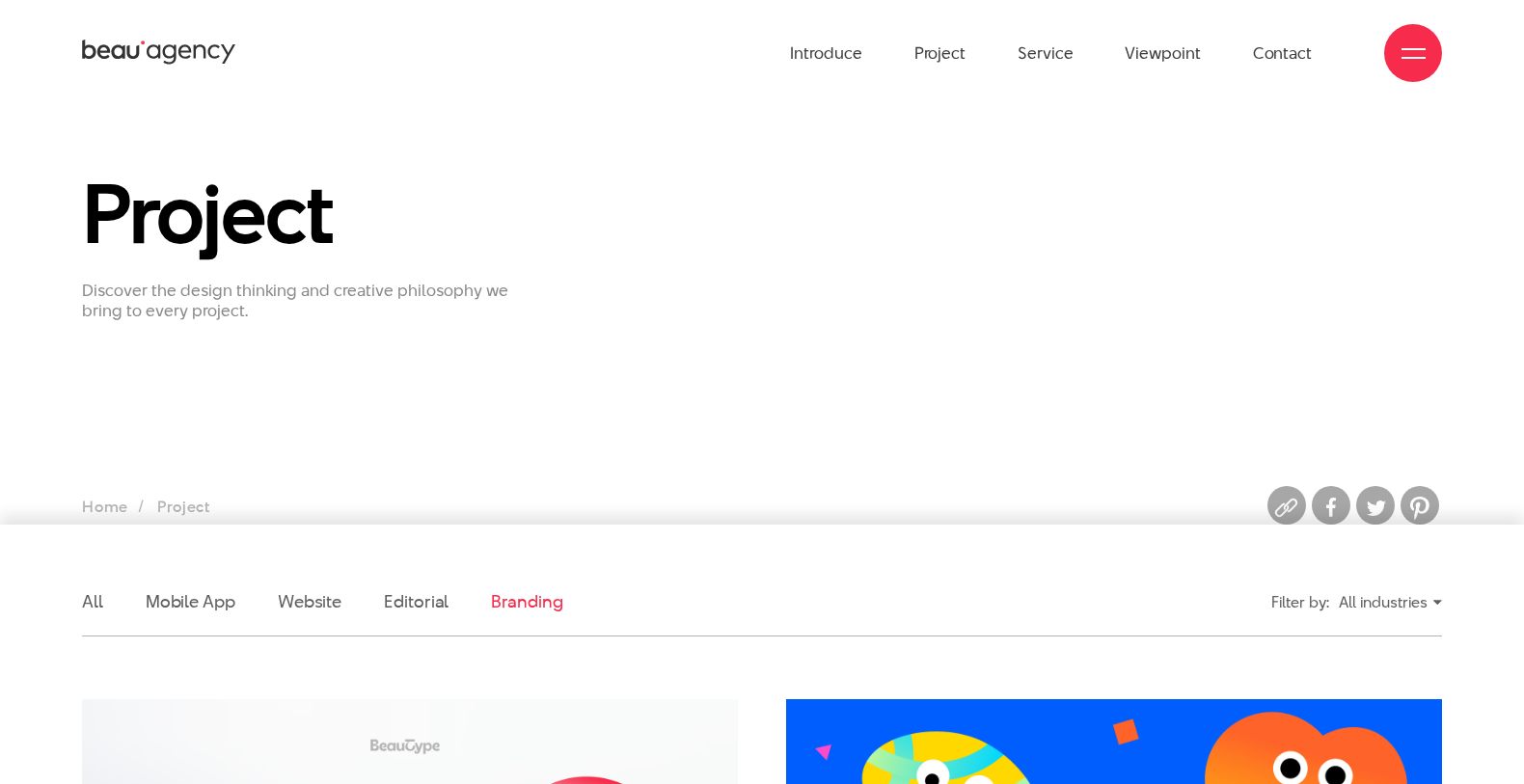 scroll, scrollTop: 0, scrollLeft: 0, axis: both 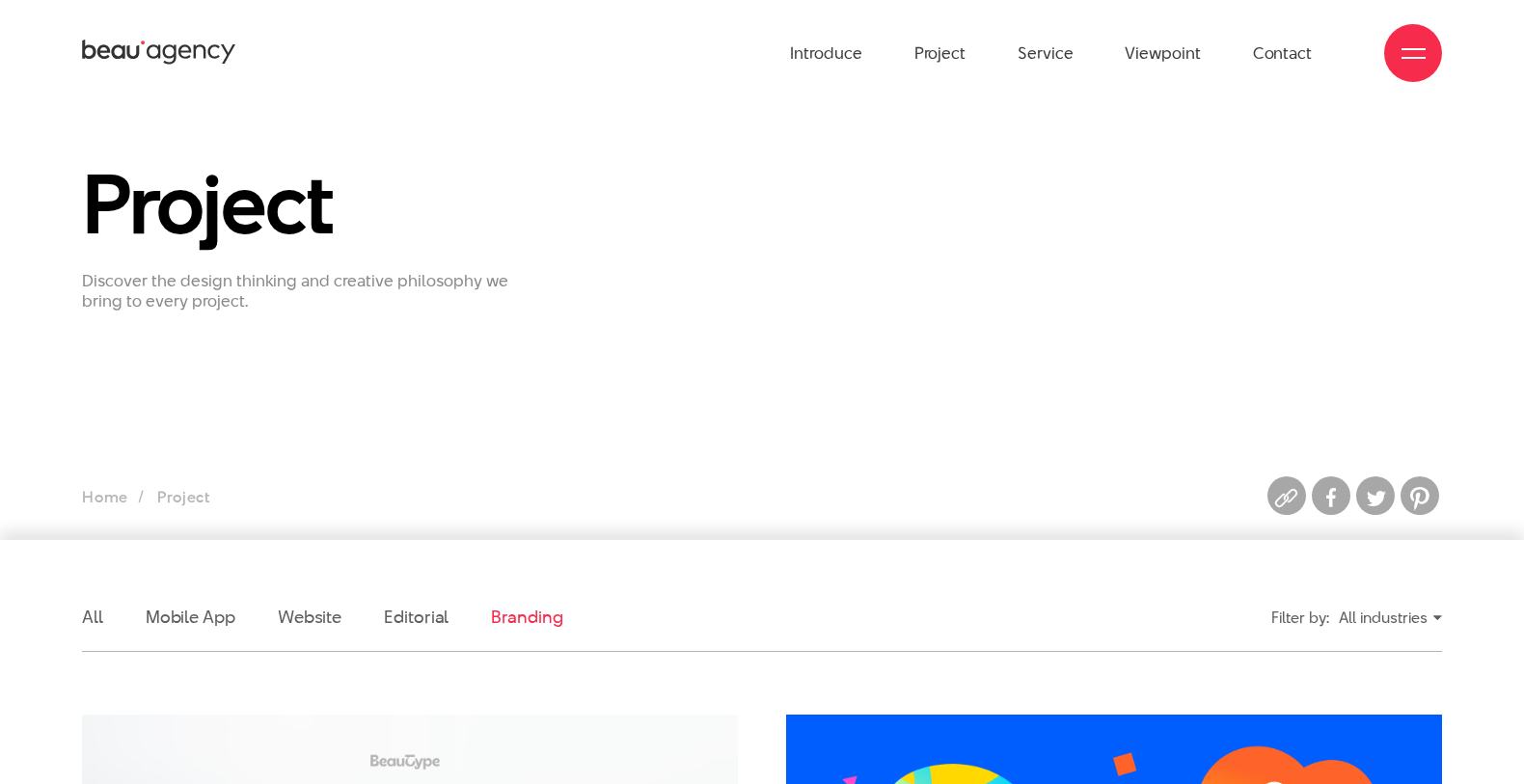 click 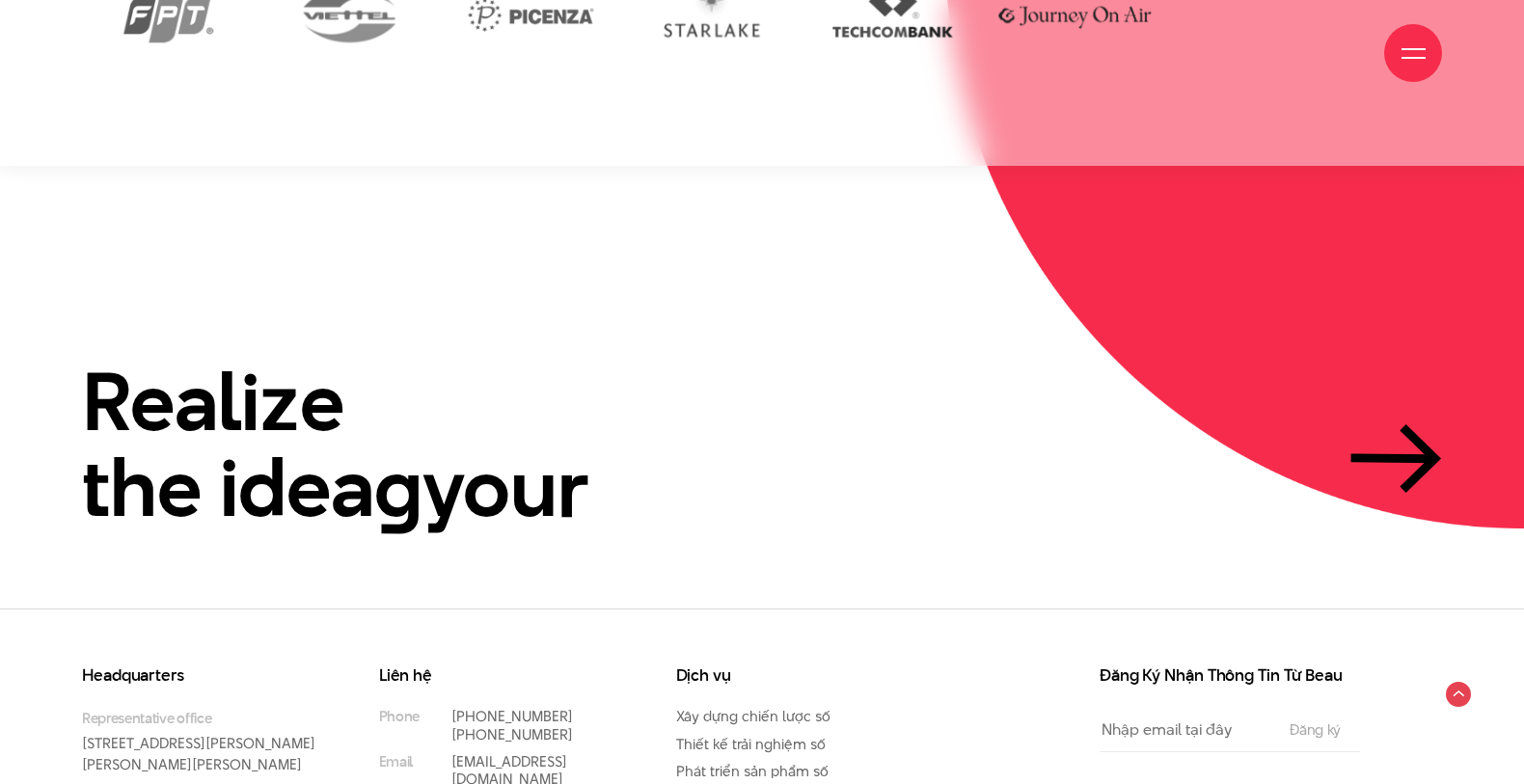 scroll, scrollTop: 4676, scrollLeft: 0, axis: vertical 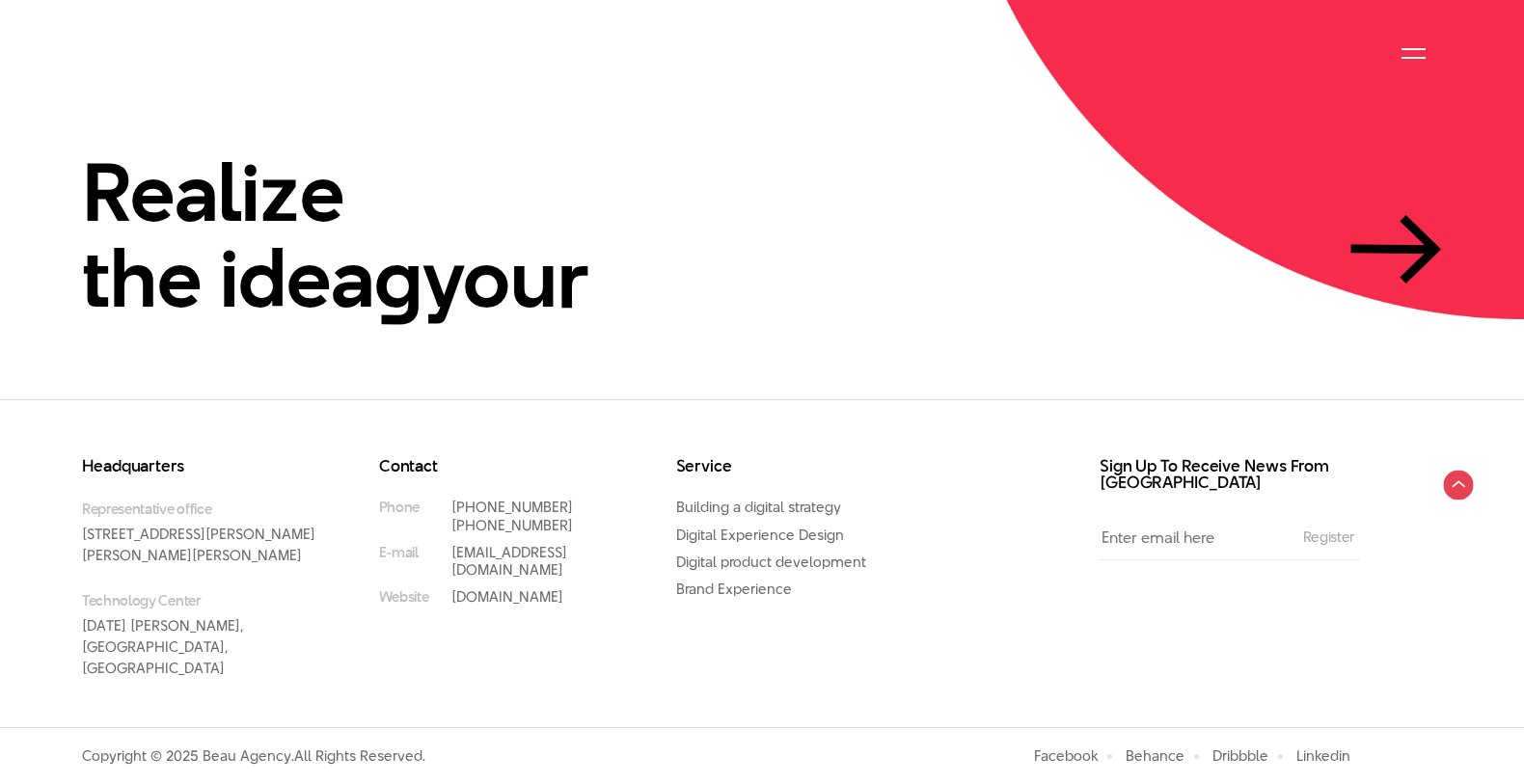 click 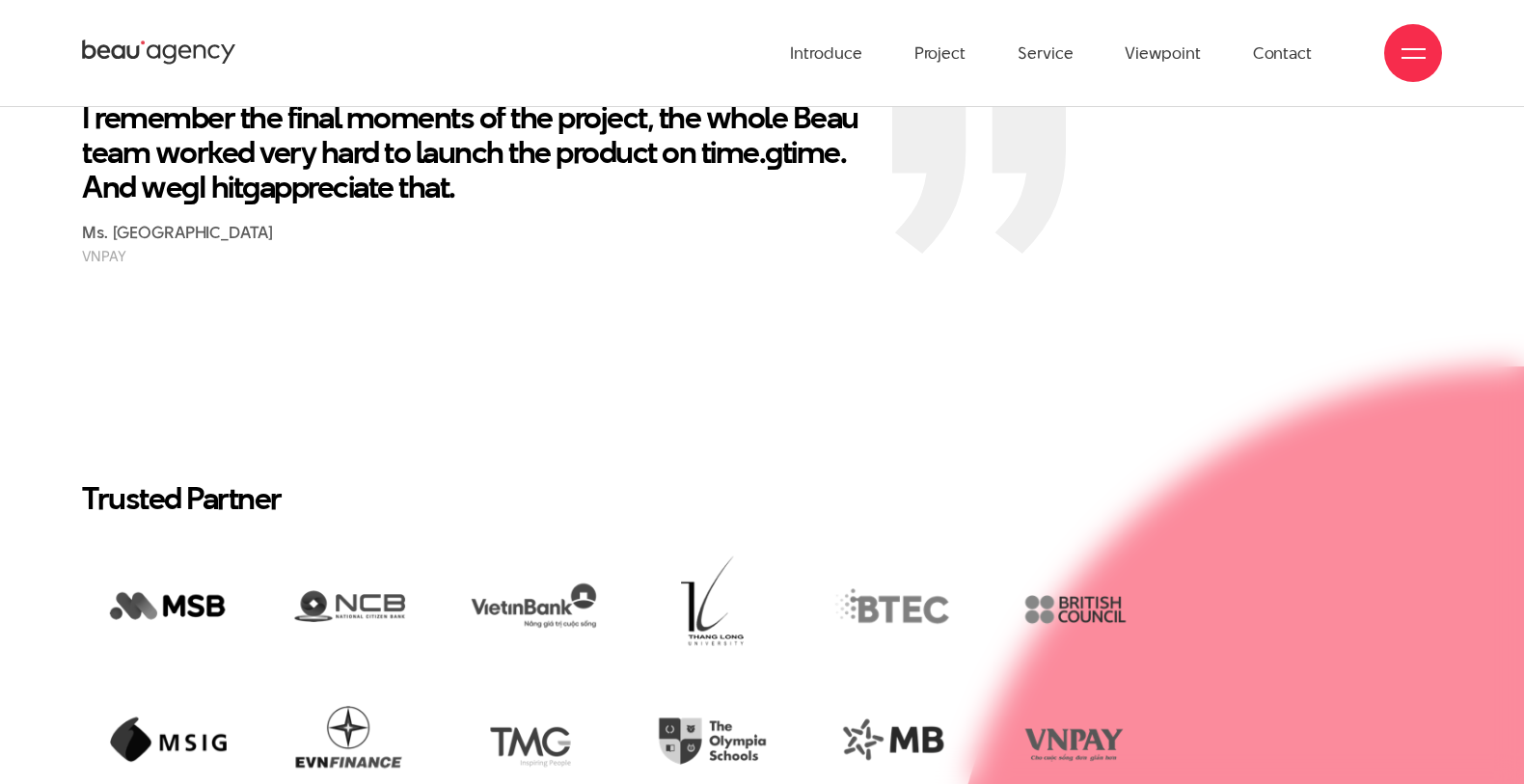 scroll, scrollTop: 3289, scrollLeft: 0, axis: vertical 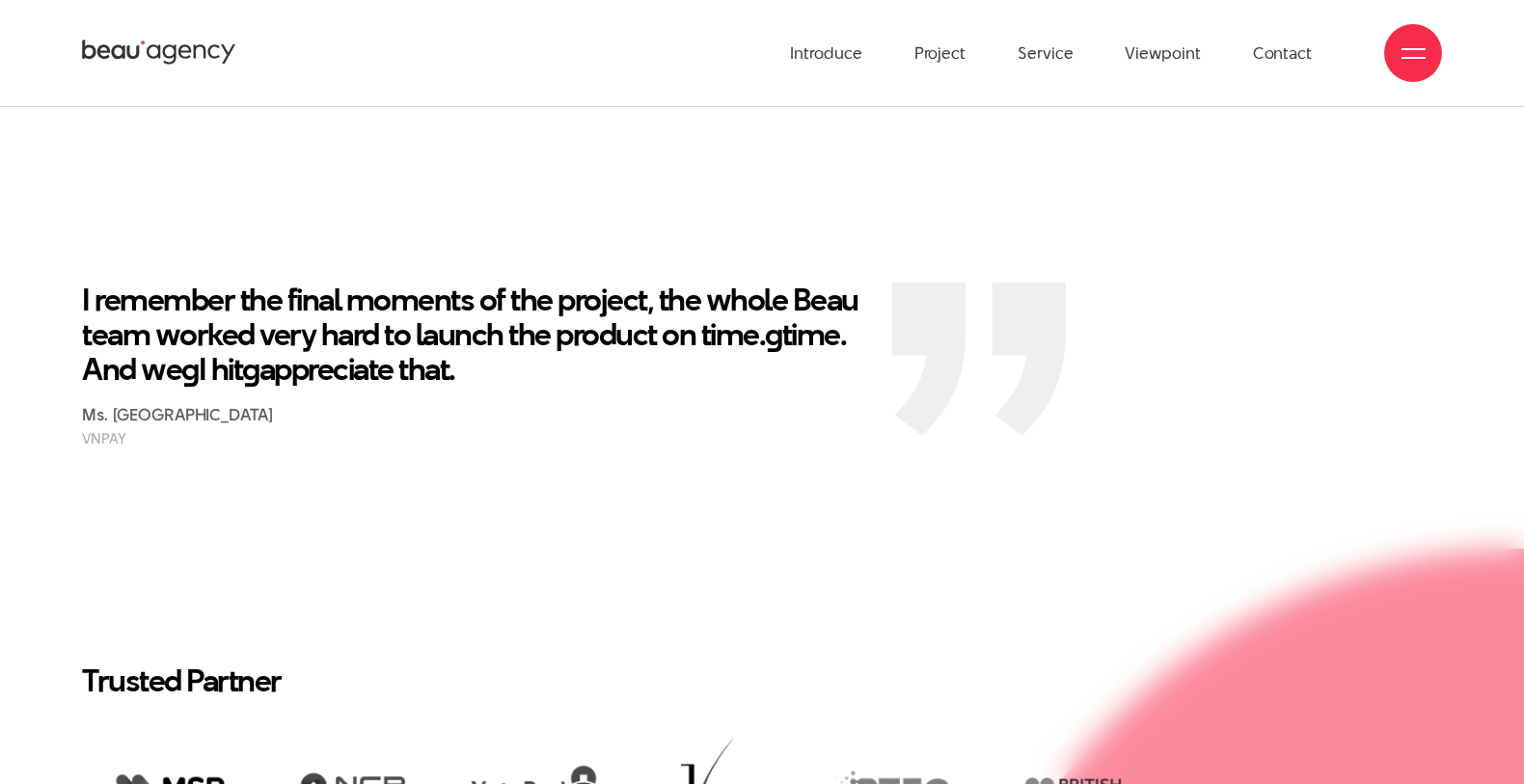 click on "I remember the final moments of the project, the whole Beau team worked very hard to launch the product on time." at bounding box center (470, 316) 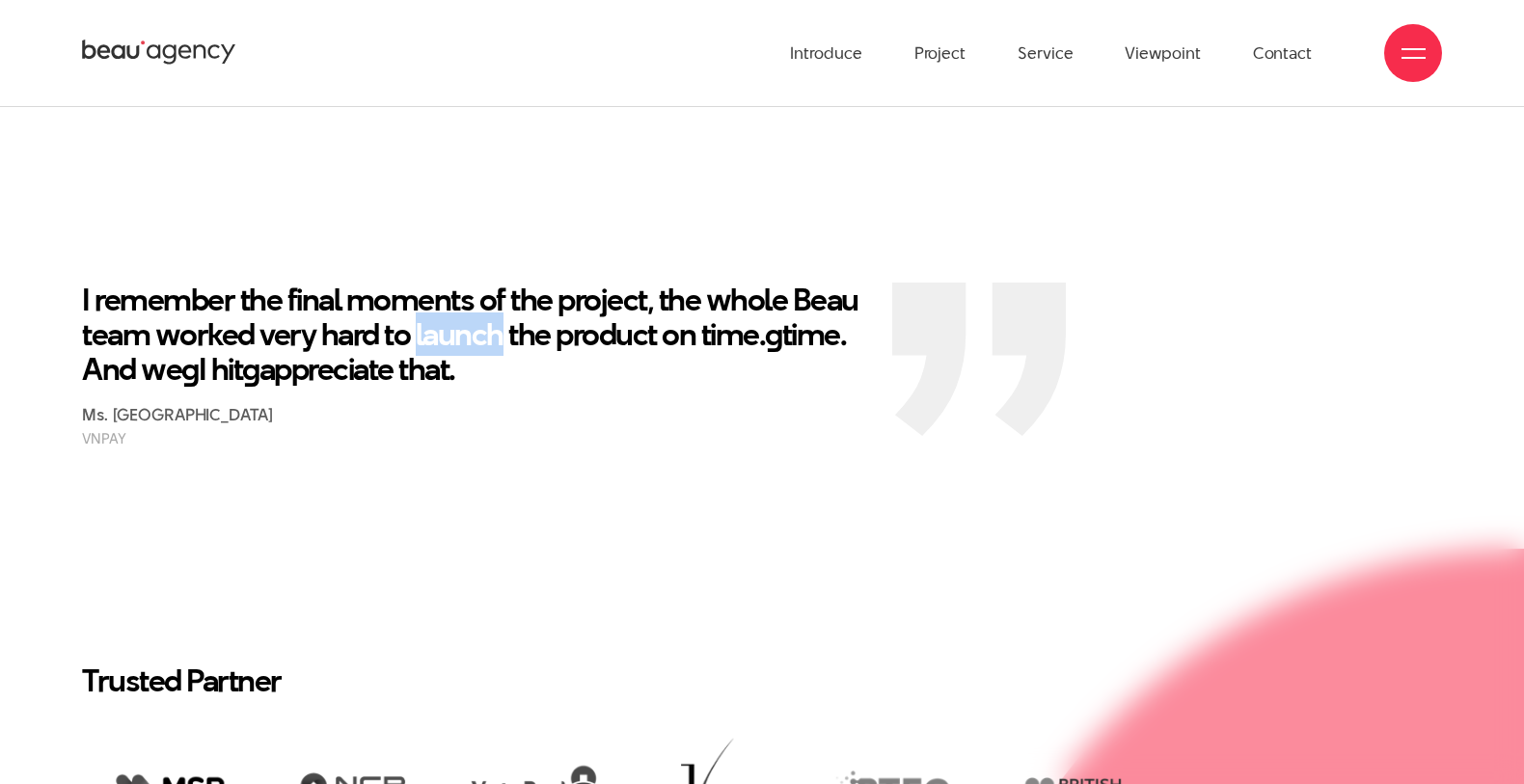 click on "I remember the final moments of the project, the whole Beau team worked very hard to launch the product on time." at bounding box center (470, 316) 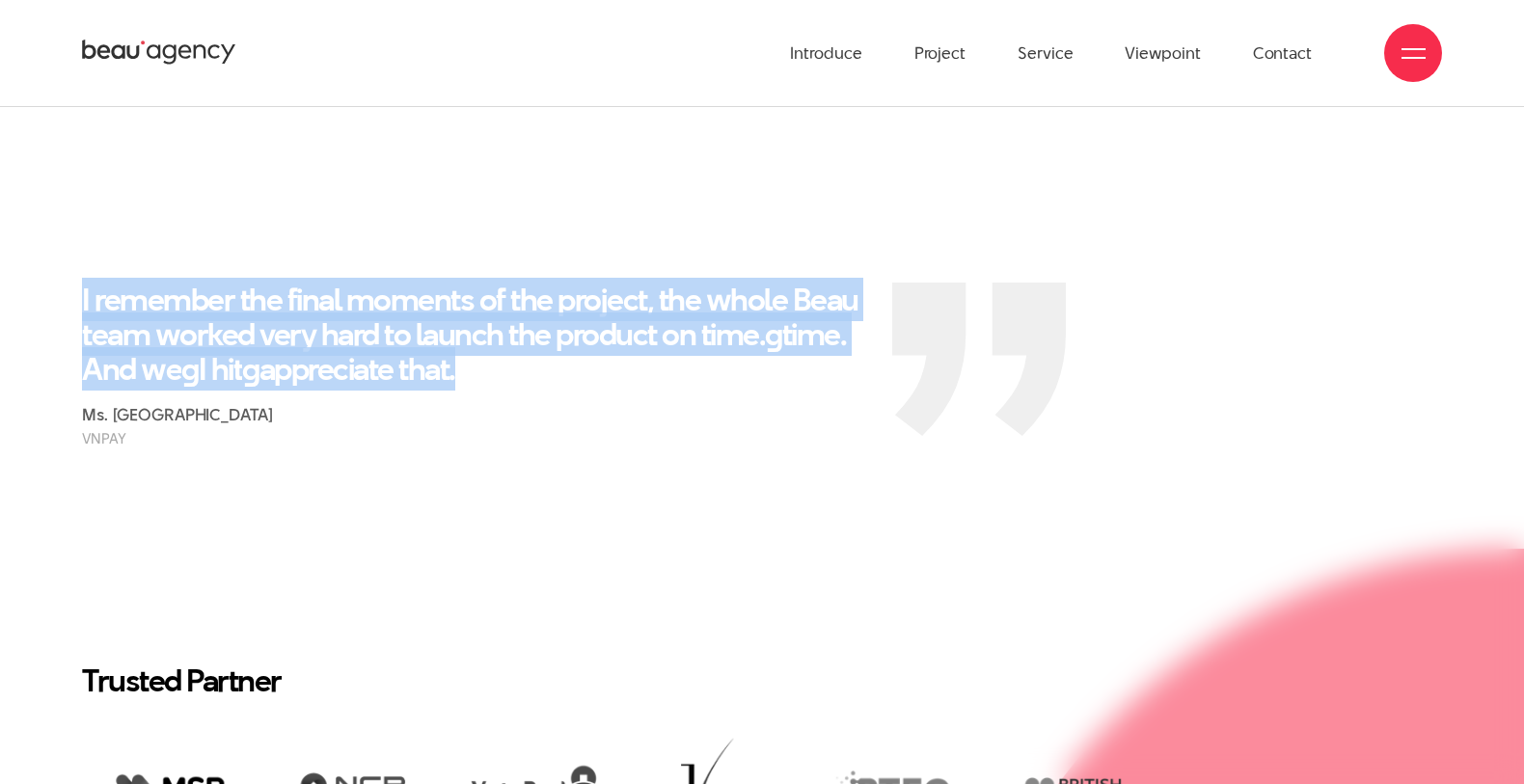 click on "I remember the final moments of the project, the whole Beau team worked very hard to launch the product on time." at bounding box center [470, 316] 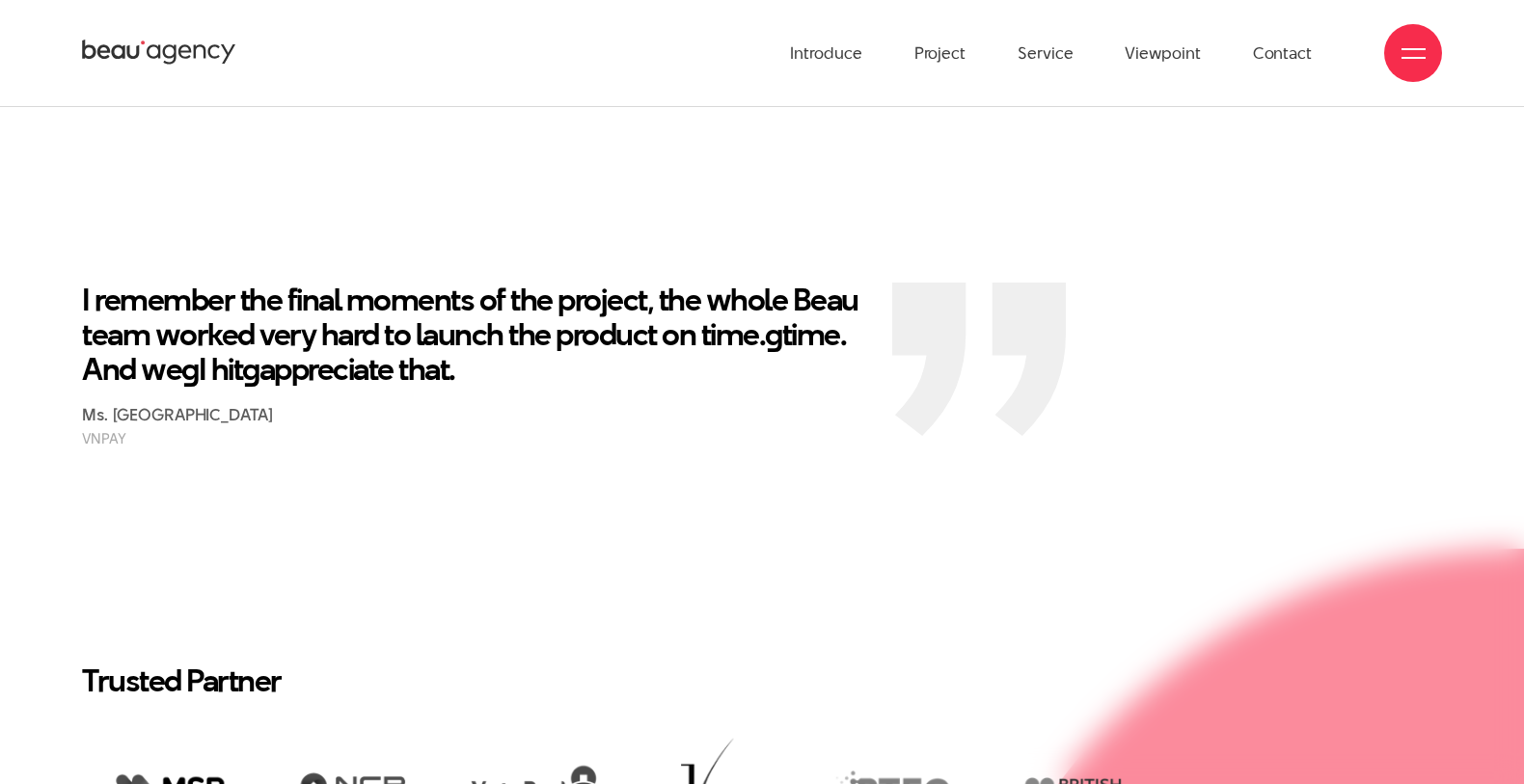 click on "Ms. Lien VNPAY" at bounding box center [473, 427] 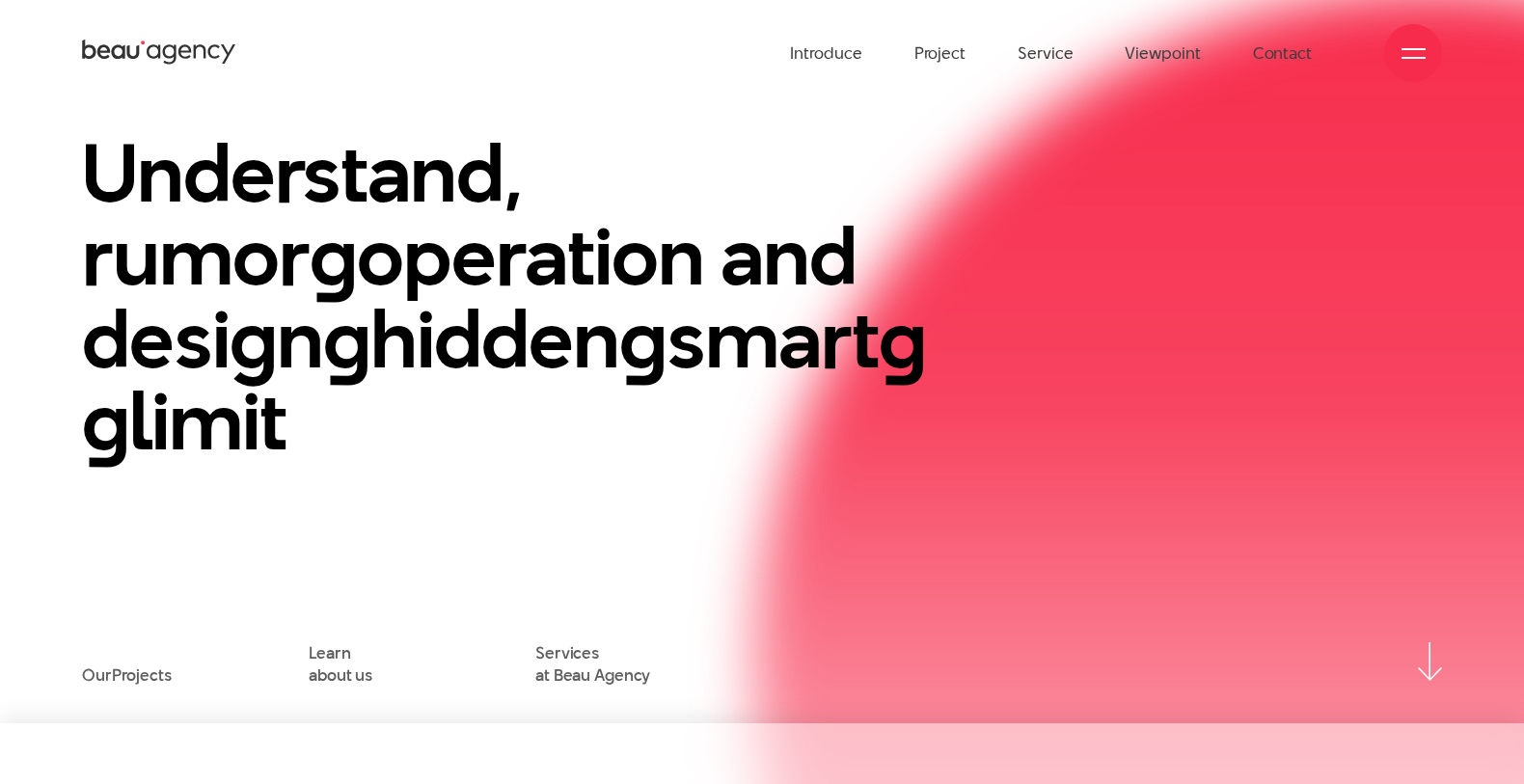 scroll, scrollTop: 0, scrollLeft: 0, axis: both 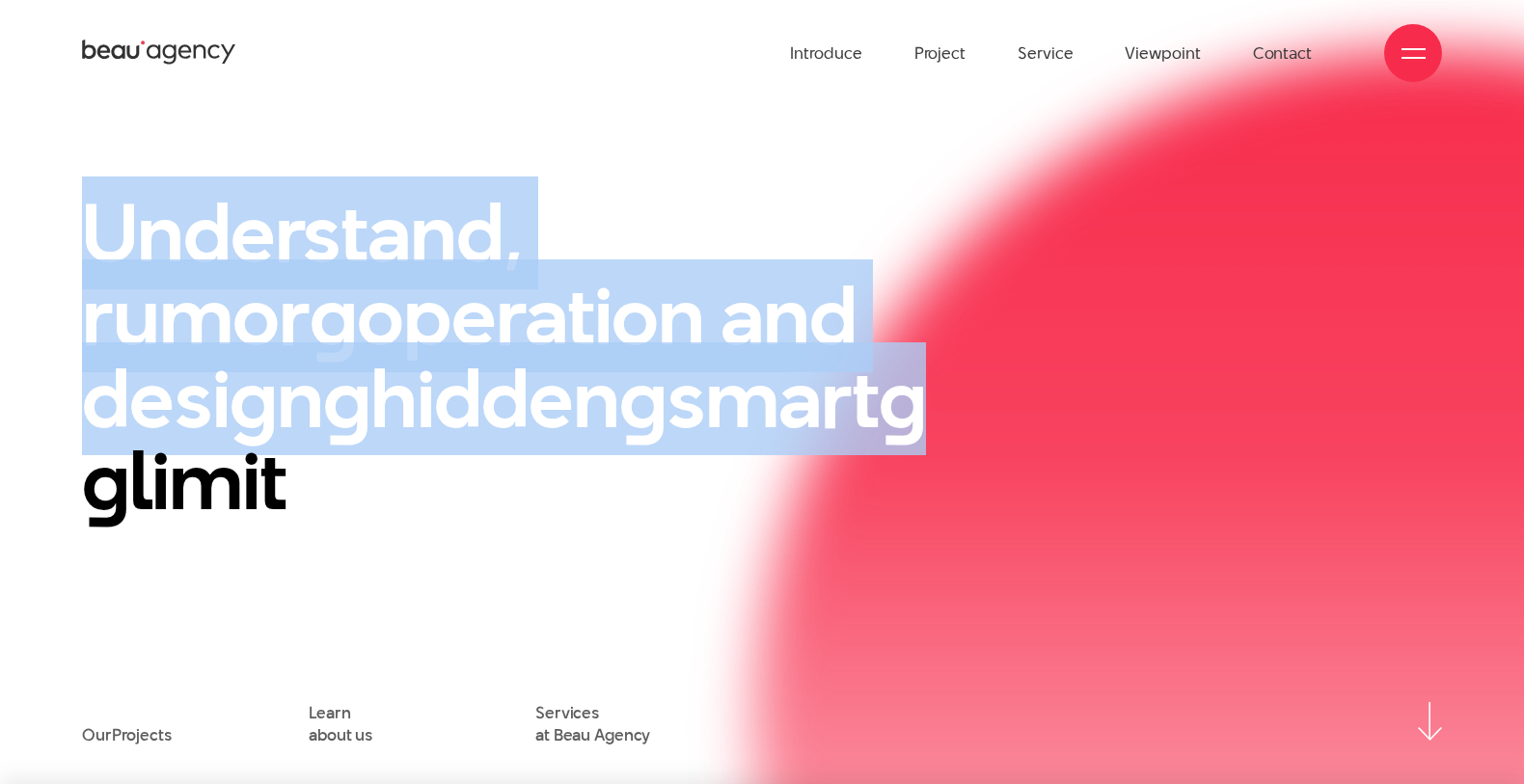 drag, startPoint x: 565, startPoint y: 185, endPoint x: 1119, endPoint y: 390, distance: 590.7123 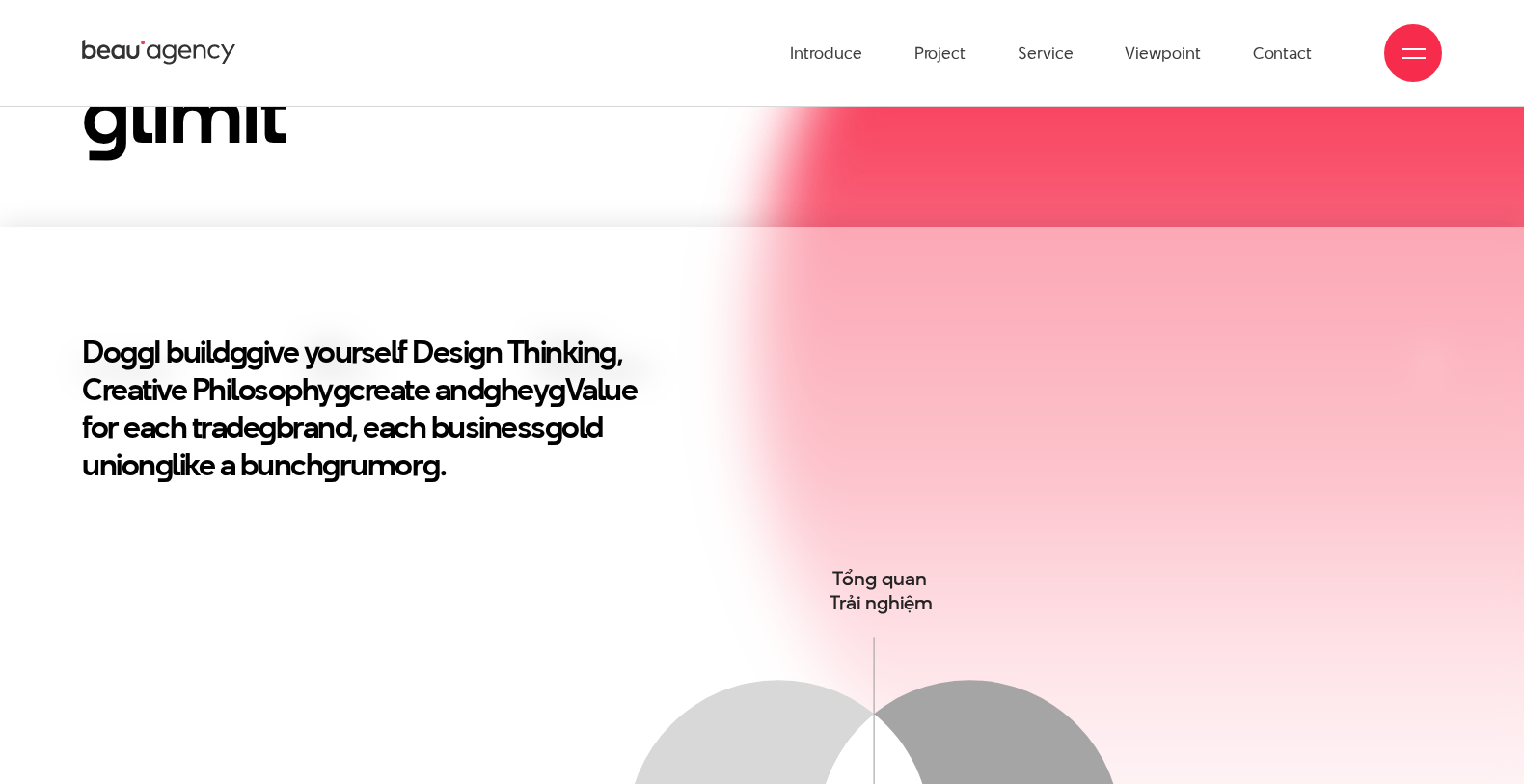 scroll, scrollTop: 0, scrollLeft: 0, axis: both 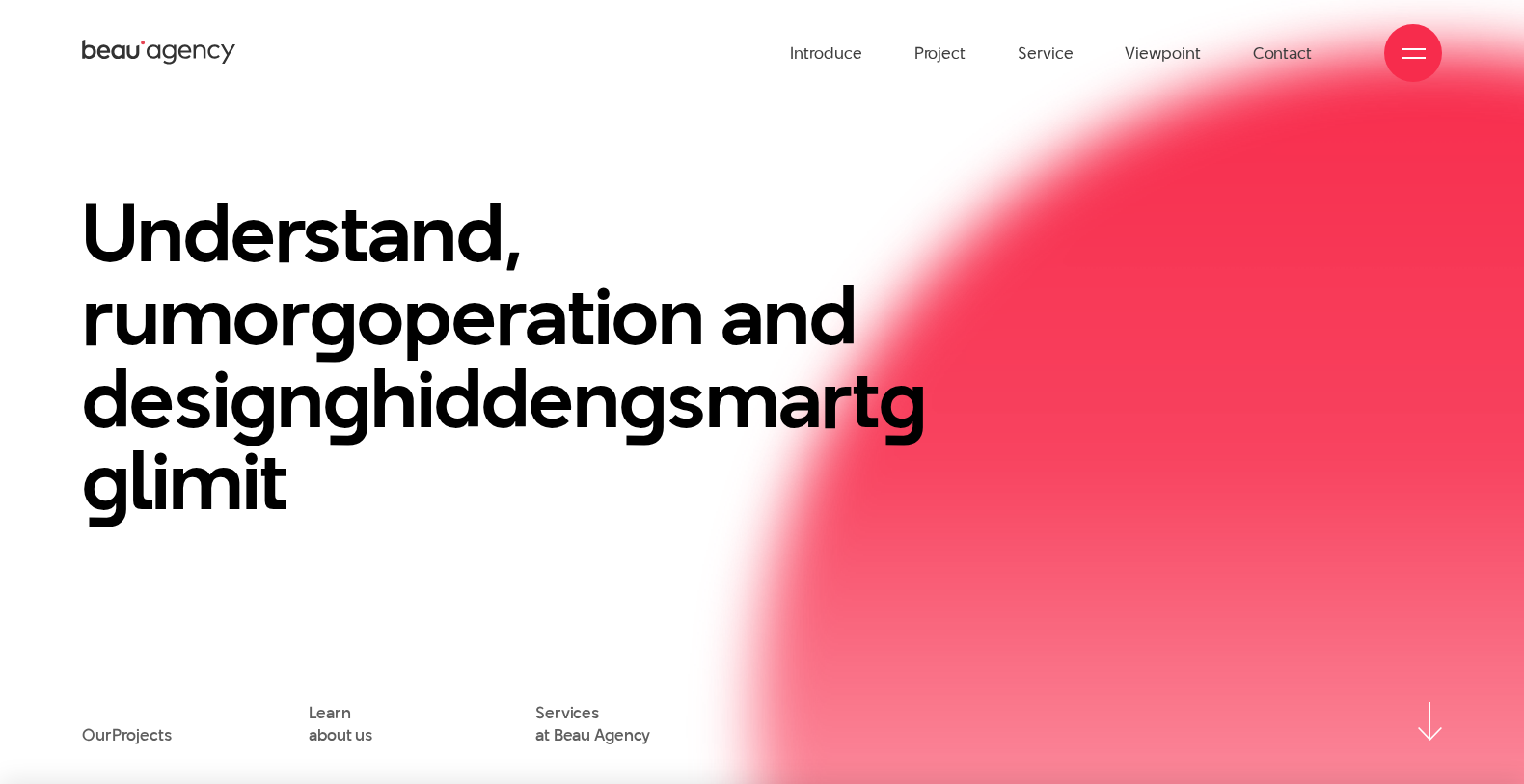 click at bounding box center (1413, 53) 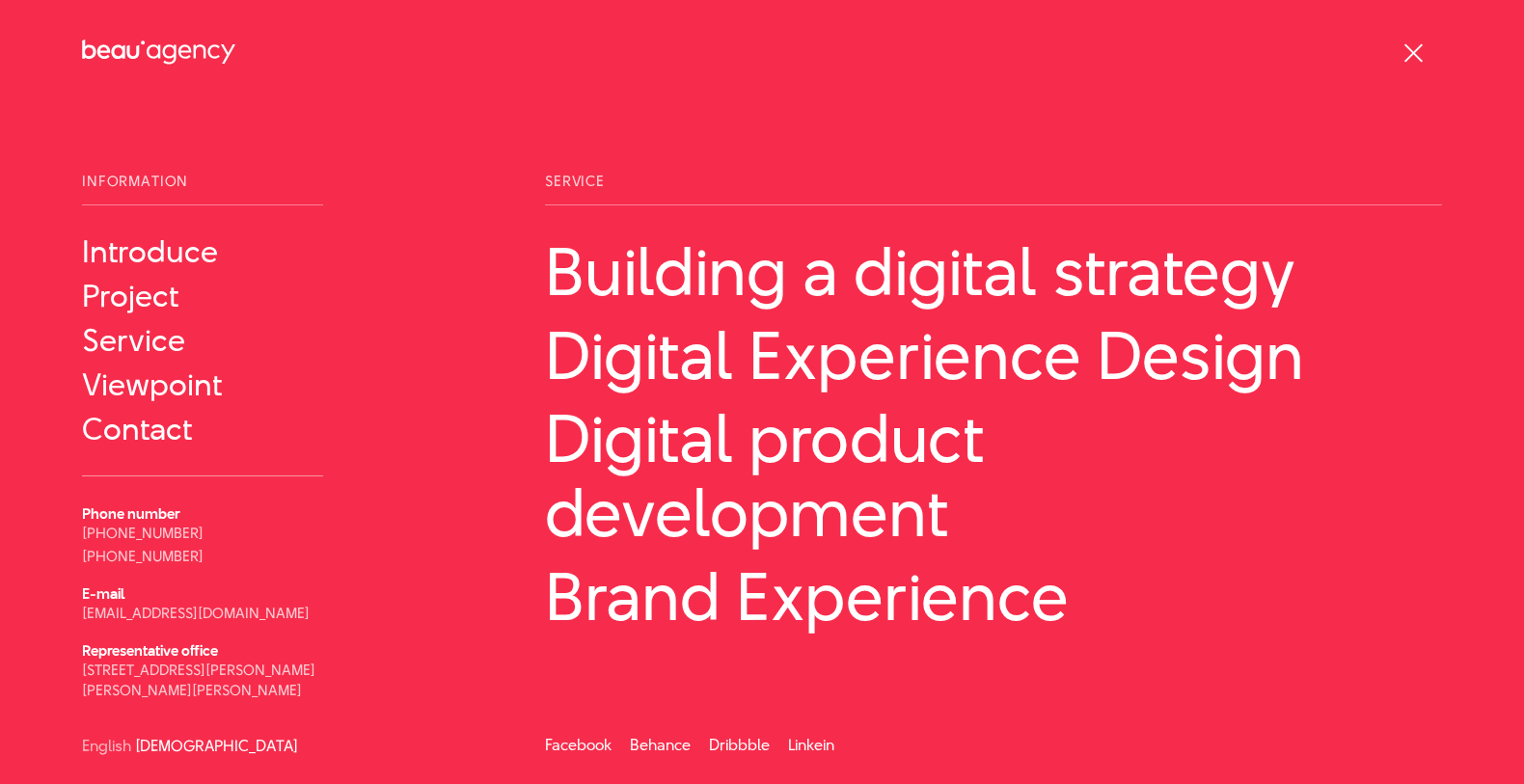 click at bounding box center [1412, 52] 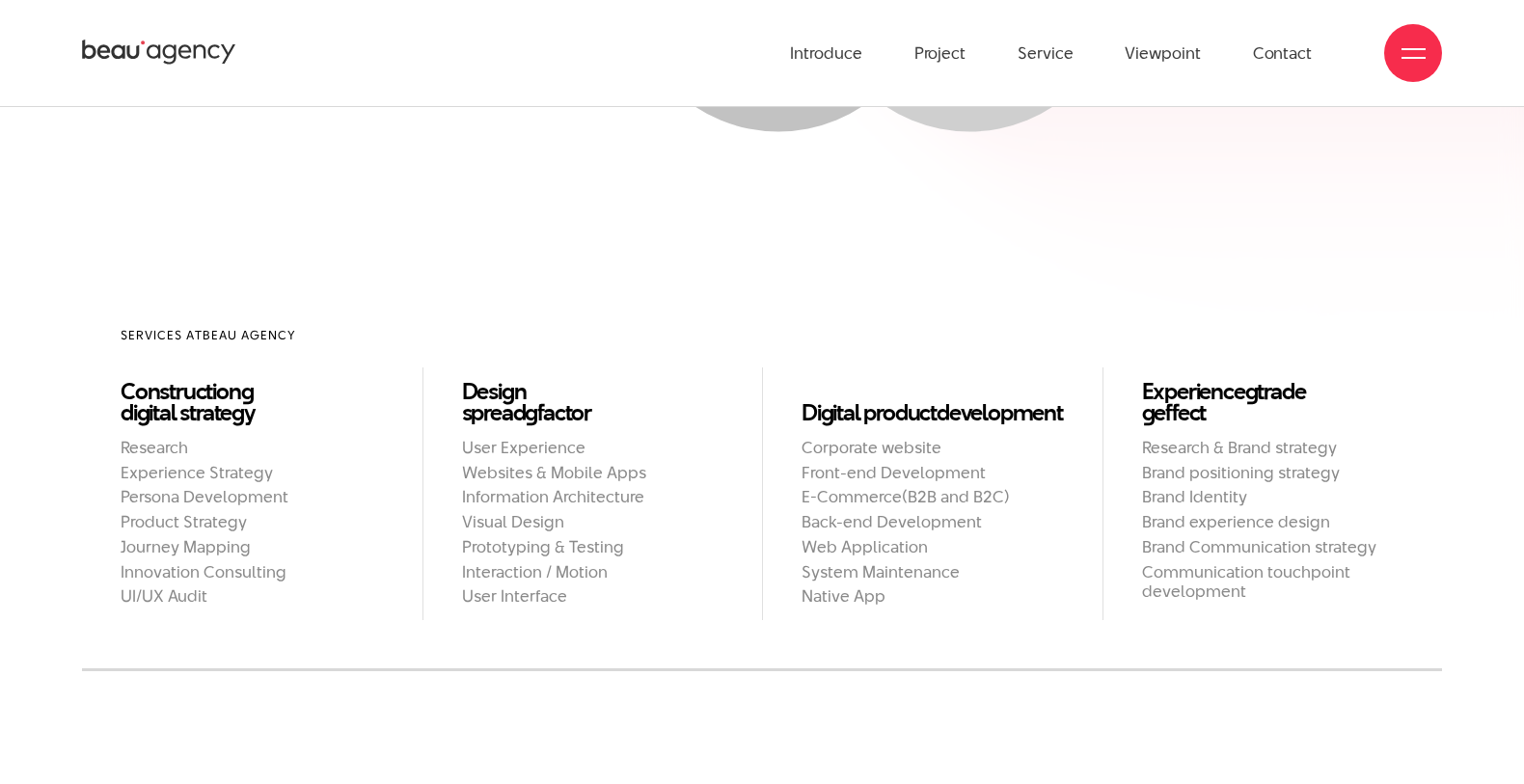 scroll, scrollTop: 1605, scrollLeft: 0, axis: vertical 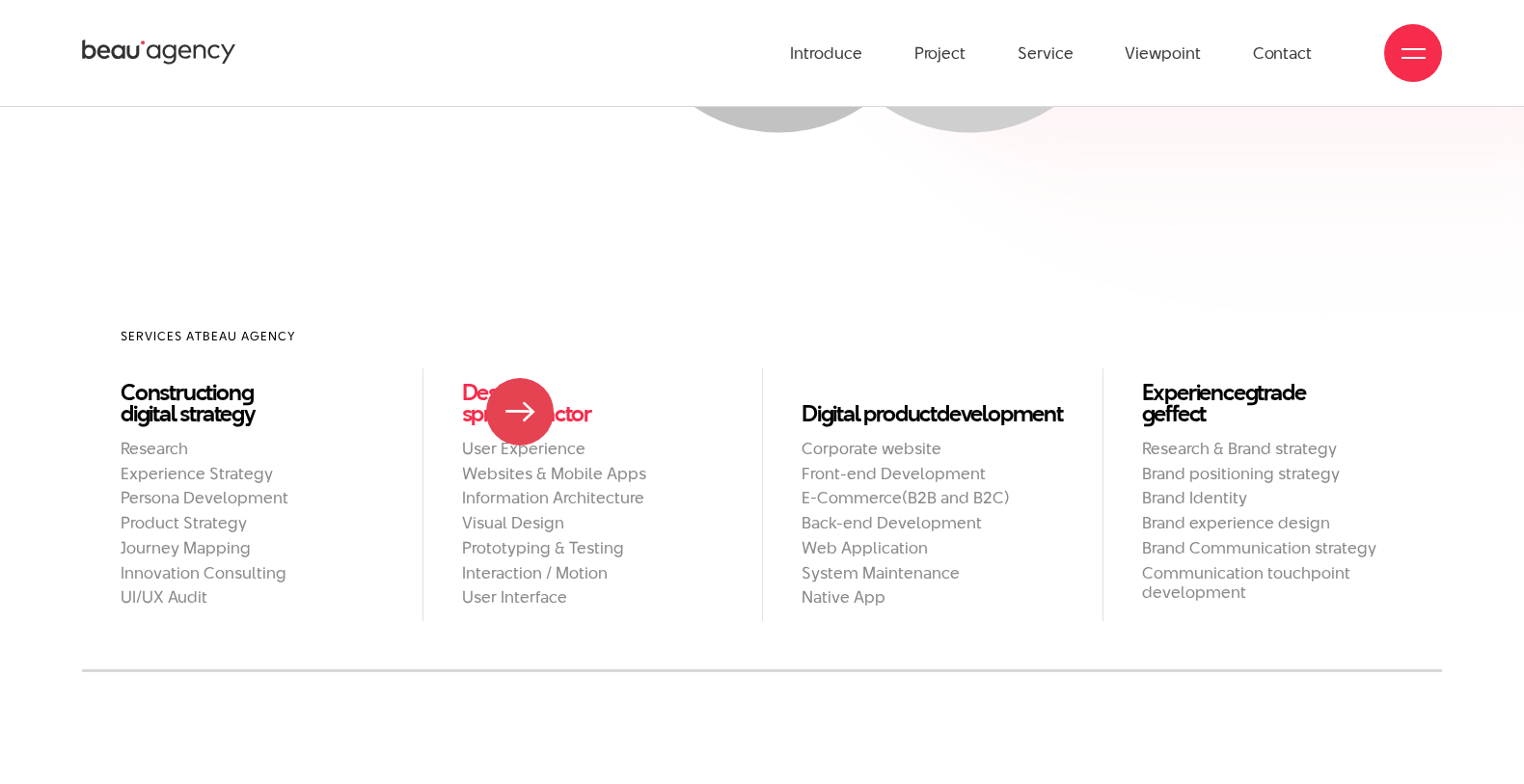 click on "spread" at bounding box center (494, 413) 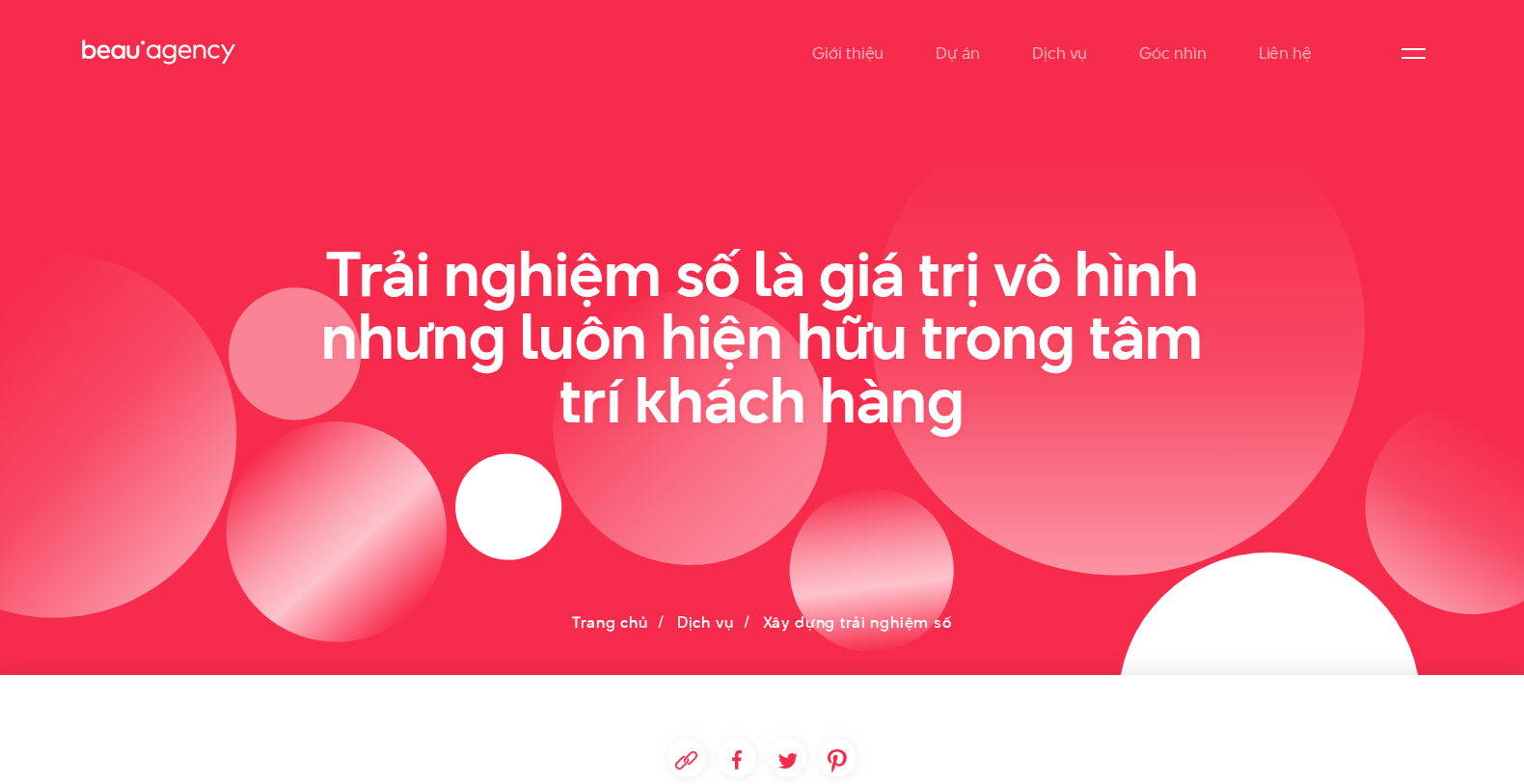 scroll, scrollTop: 0, scrollLeft: 0, axis: both 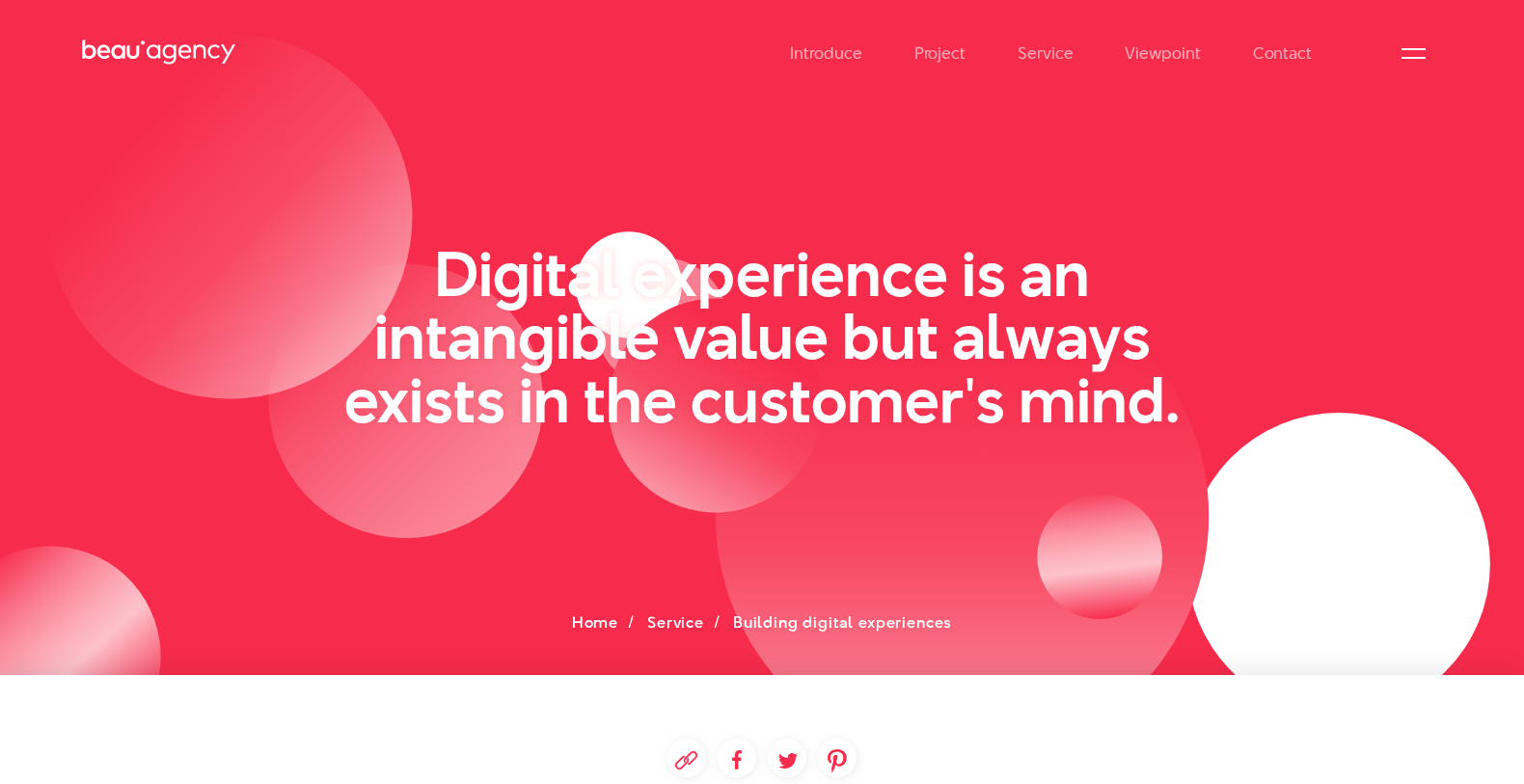 click on "Digital experience is an intangible value but always exists in the customer's mind." at bounding box center (762, 337) 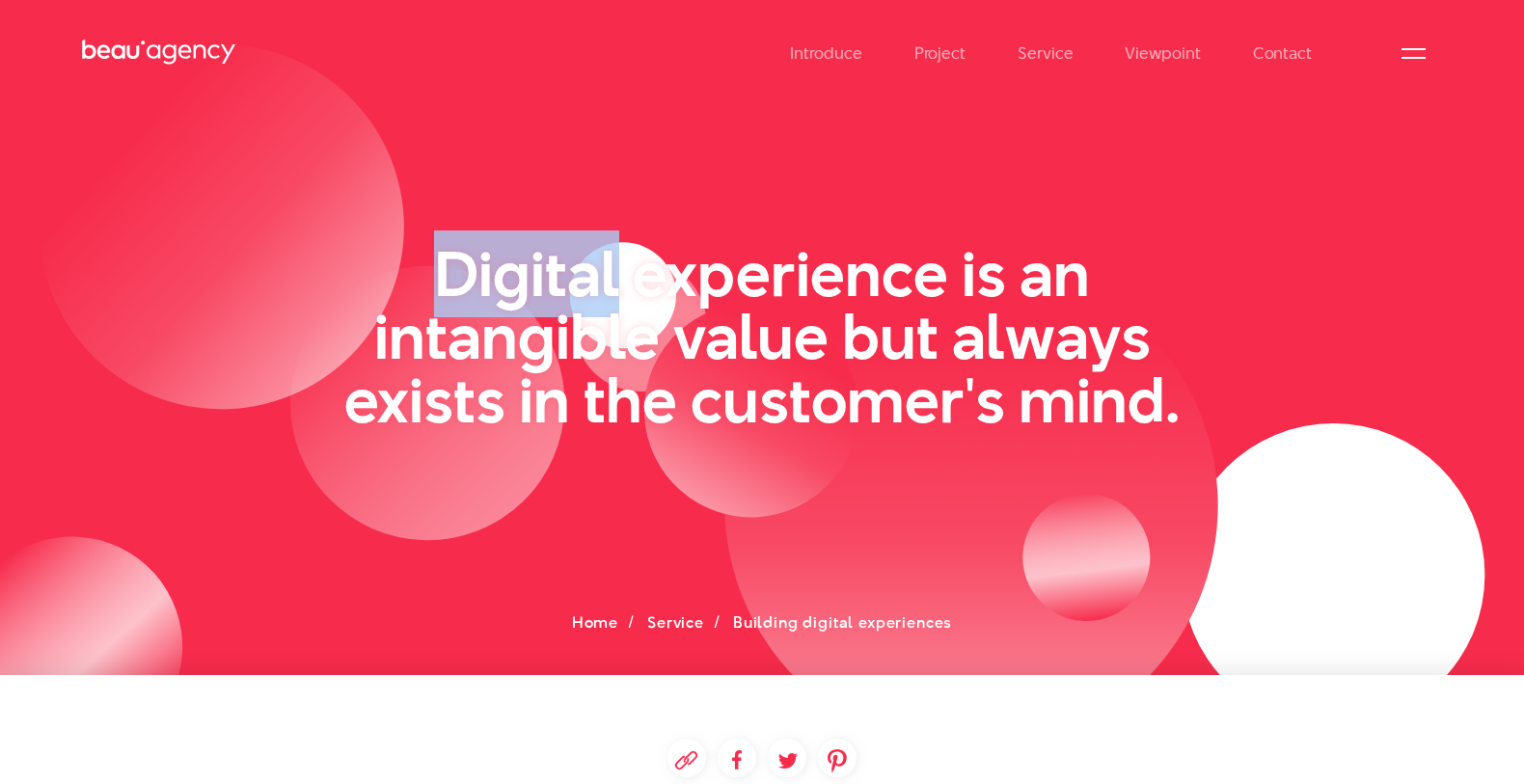 click on "Digital experience is an intangible value but always exists in the customer's mind." at bounding box center [762, 337] 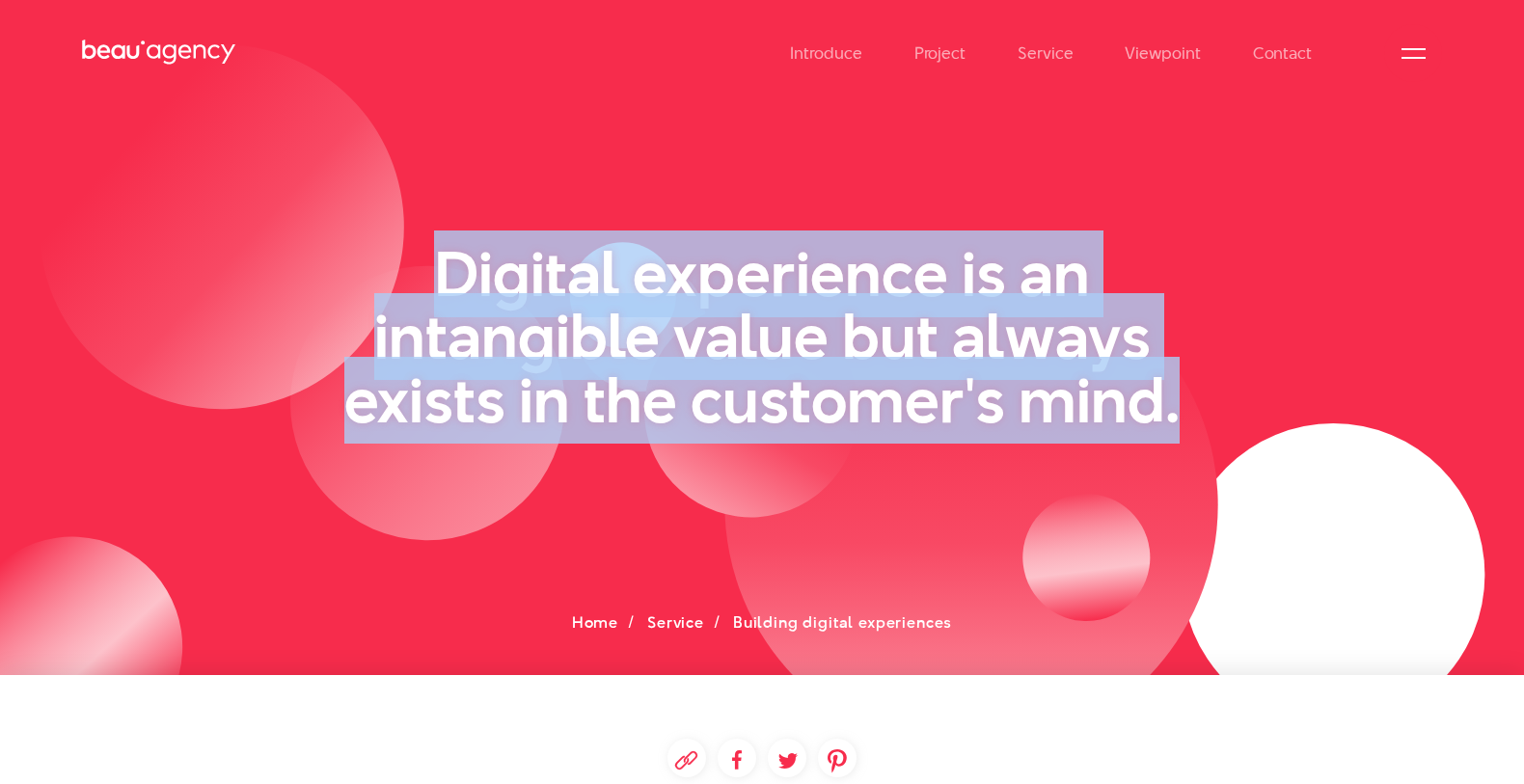 click on "Digital experience is an intangible value but always exists in the customer's mind." at bounding box center (762, 337) 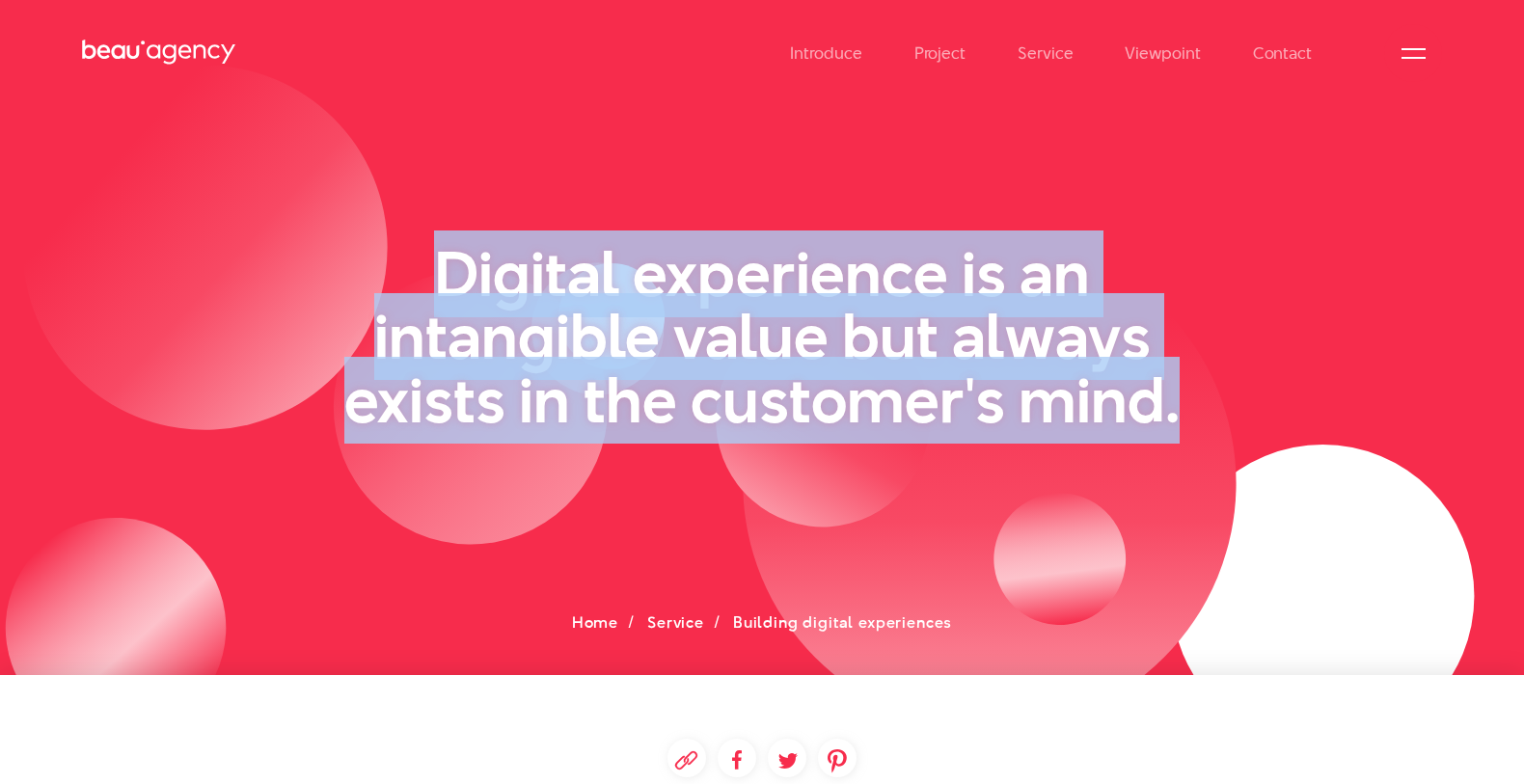 click on "Digital experience is an intangible value but always exists in the customer's mind." at bounding box center [762, 337] 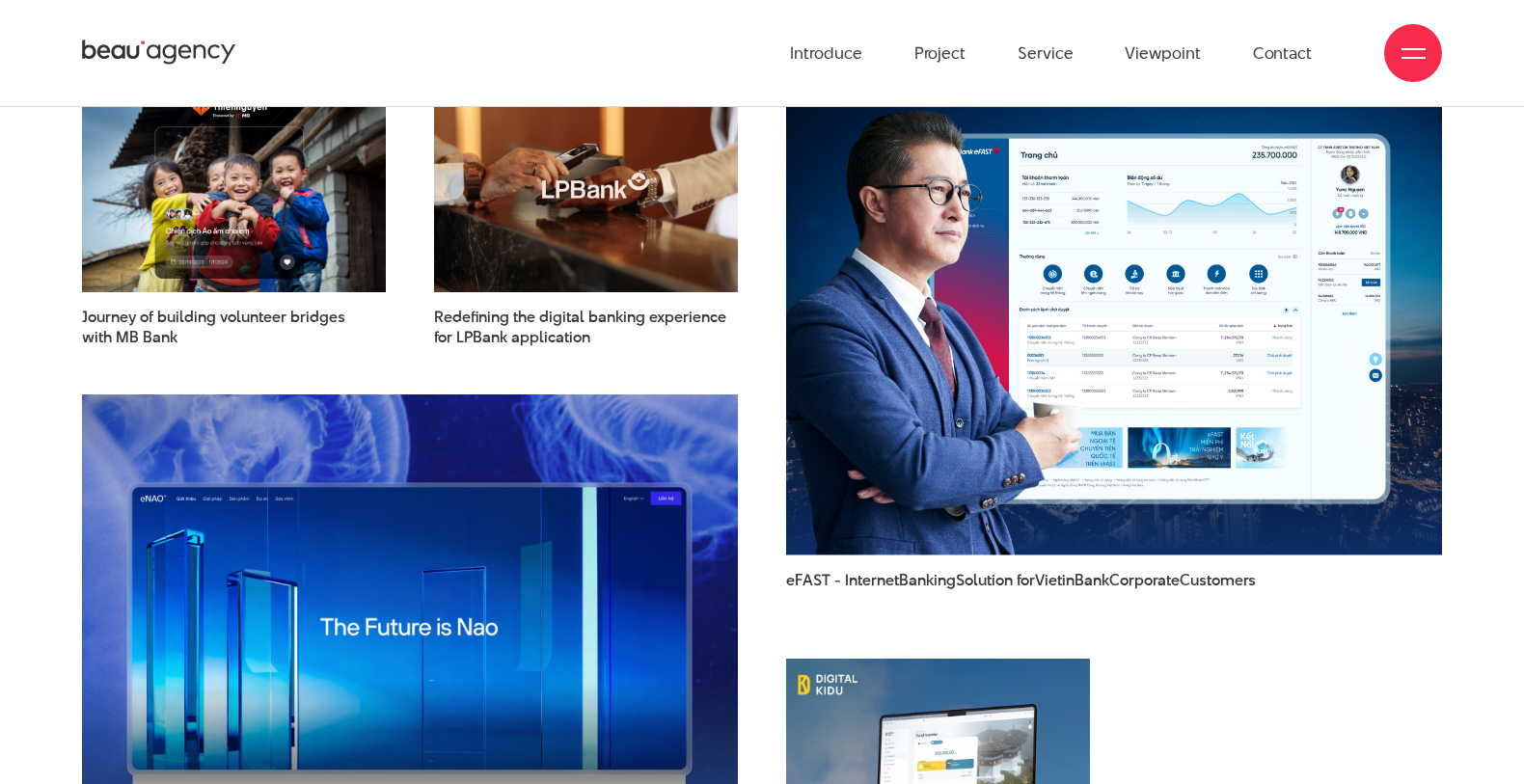 scroll, scrollTop: 3937, scrollLeft: 0, axis: vertical 